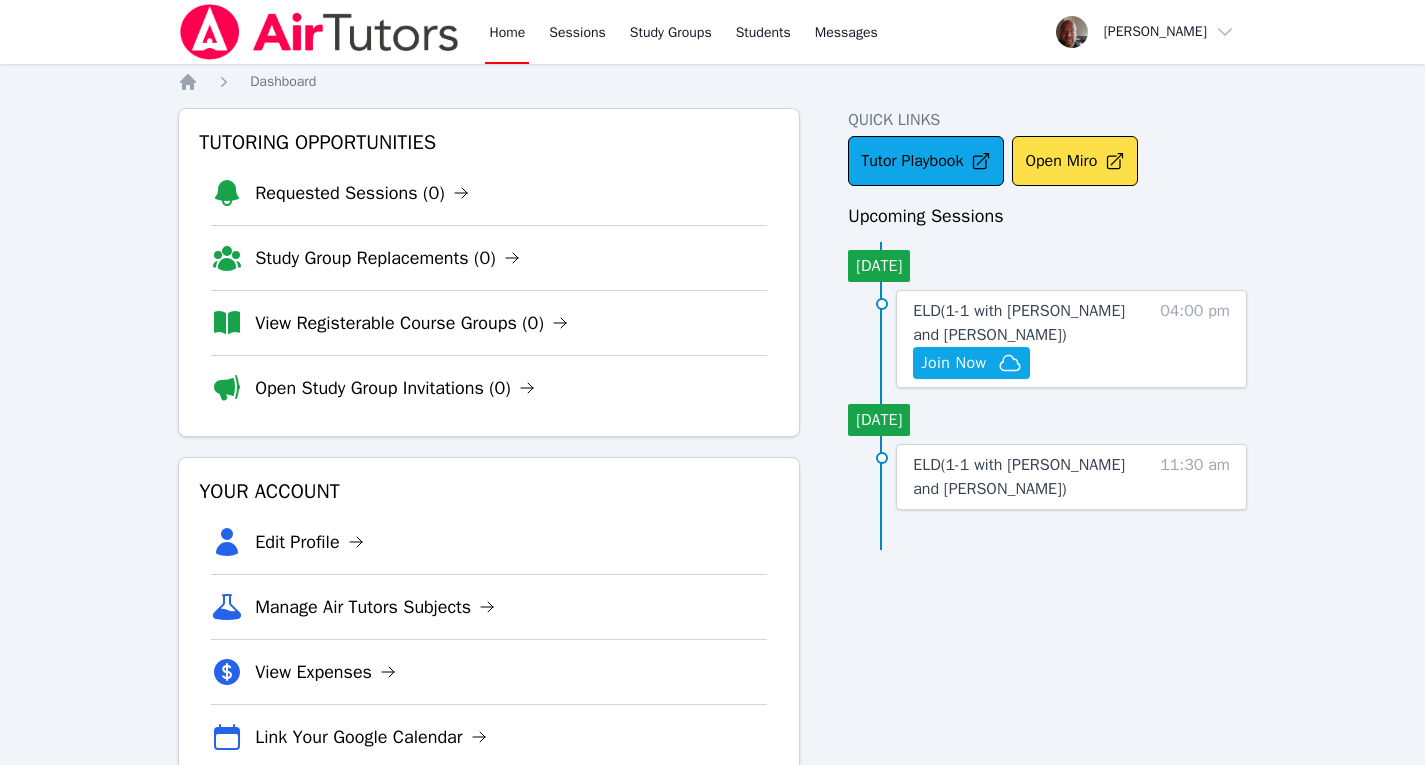 scroll, scrollTop: 61, scrollLeft: 0, axis: vertical 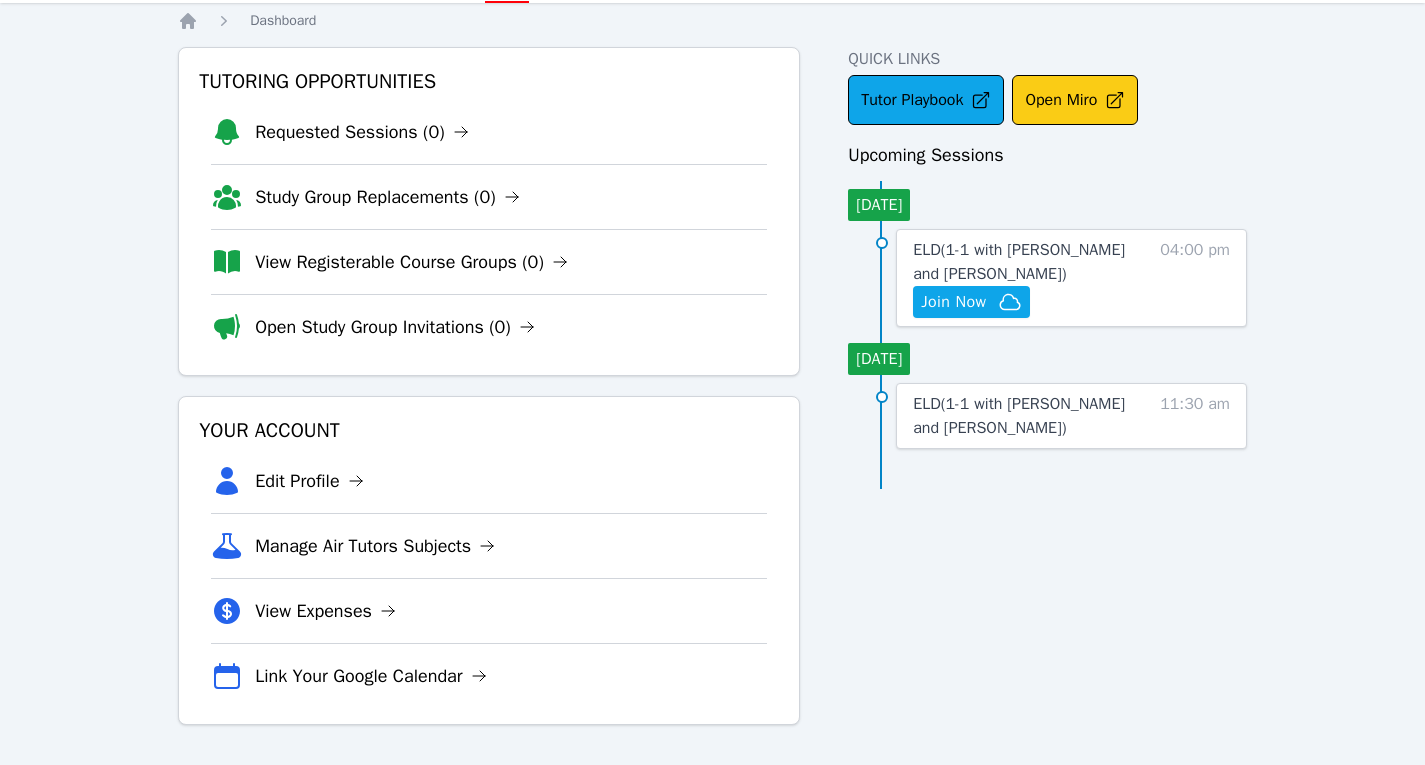 click on "Open Miro" at bounding box center [1075, 100] 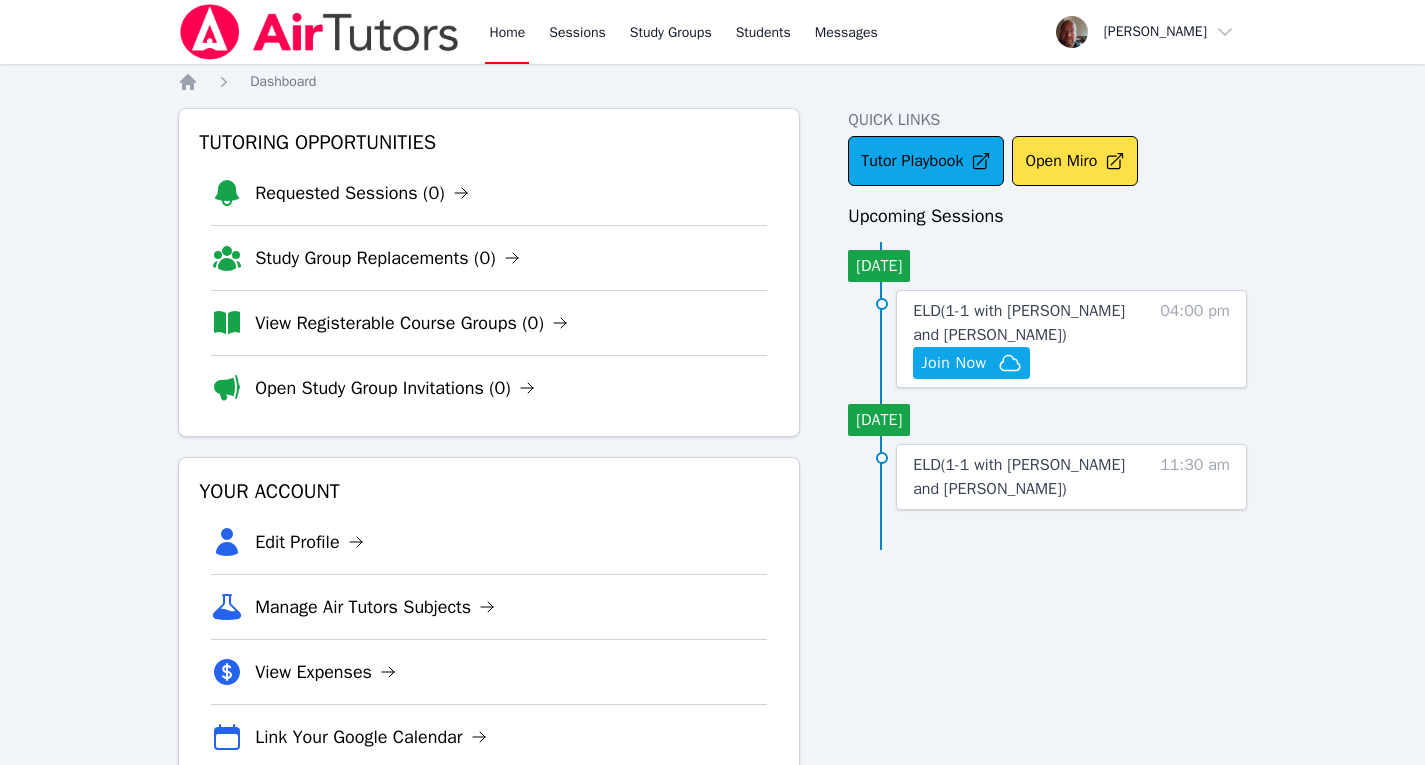 scroll, scrollTop: 61, scrollLeft: 0, axis: vertical 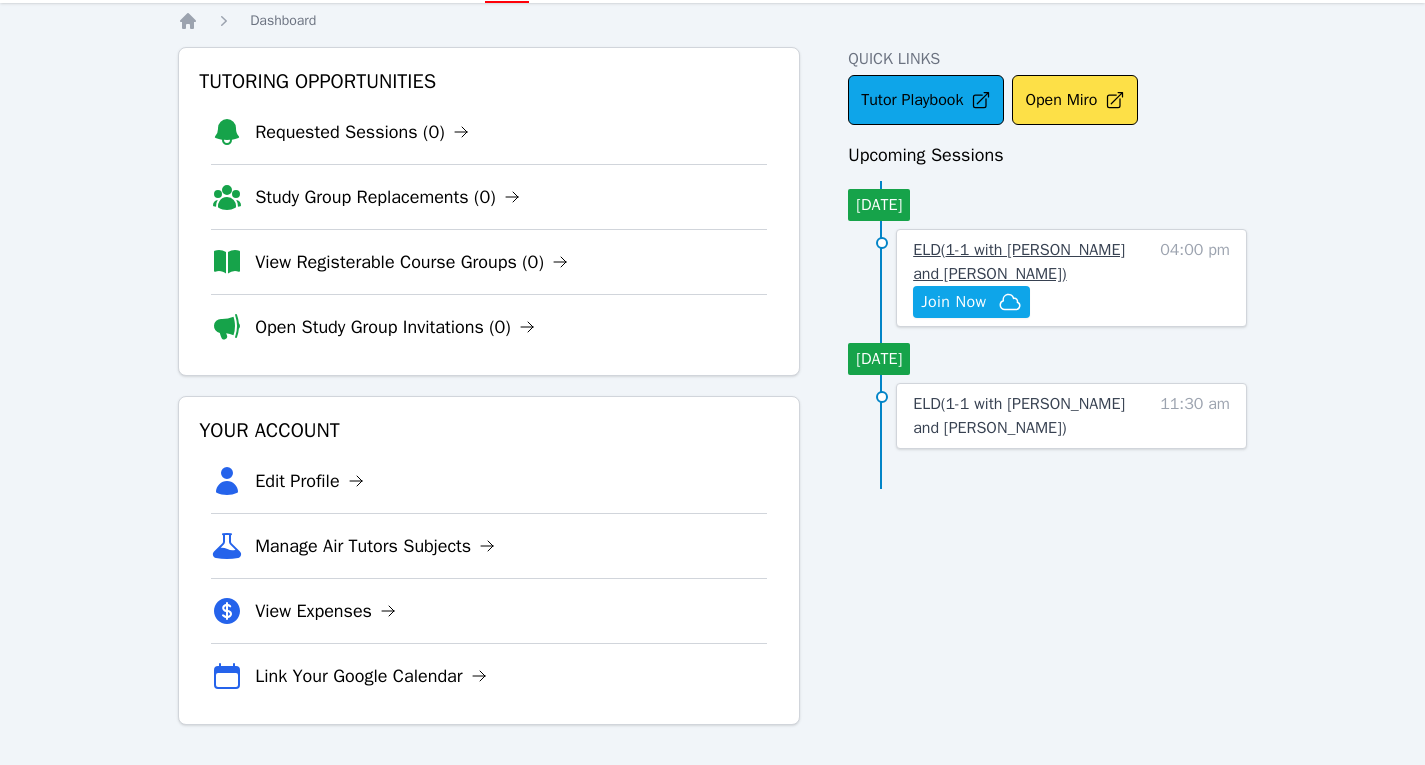 click on "ELD  ( 1-1 with Kseniia Prysiazhna and Konstantin Uzhinsky )" at bounding box center [1019, 262] 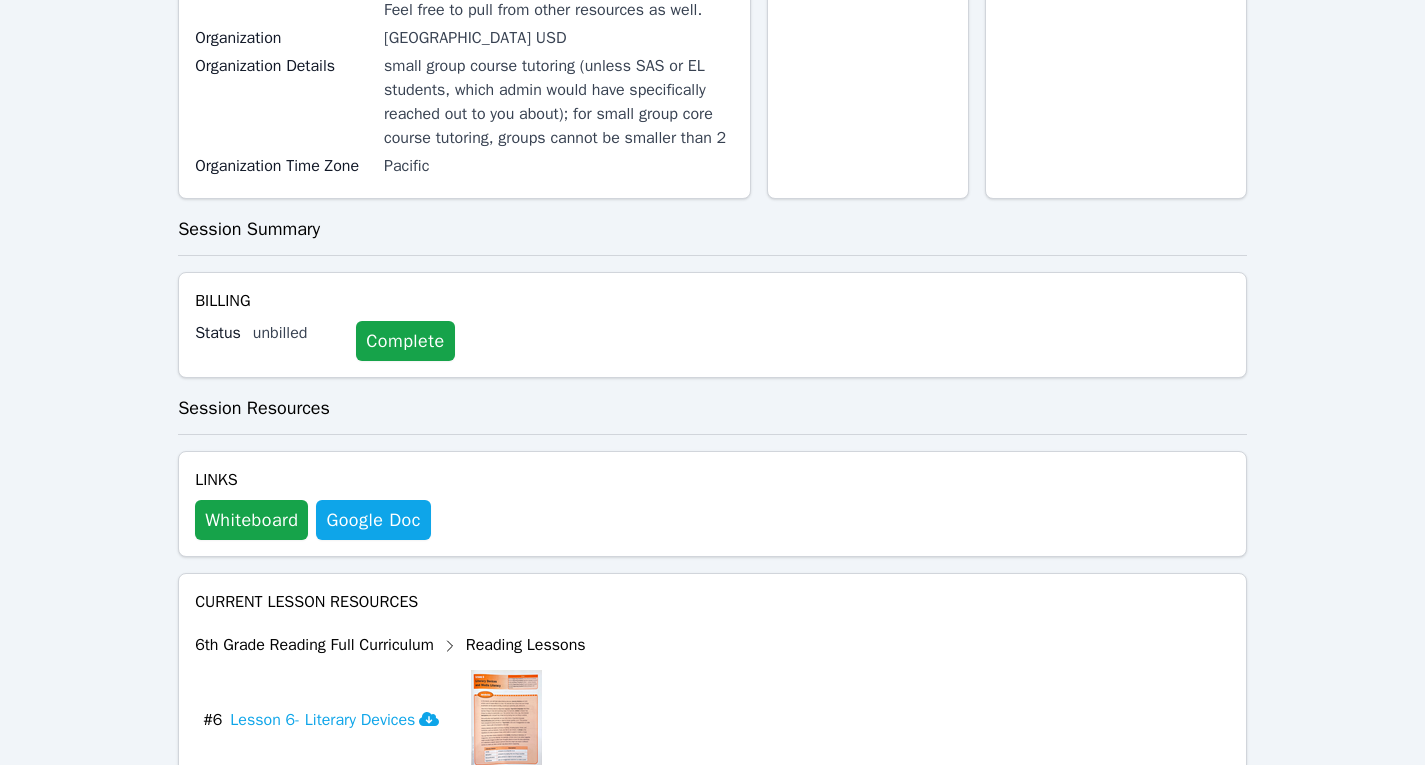 scroll, scrollTop: 585, scrollLeft: 0, axis: vertical 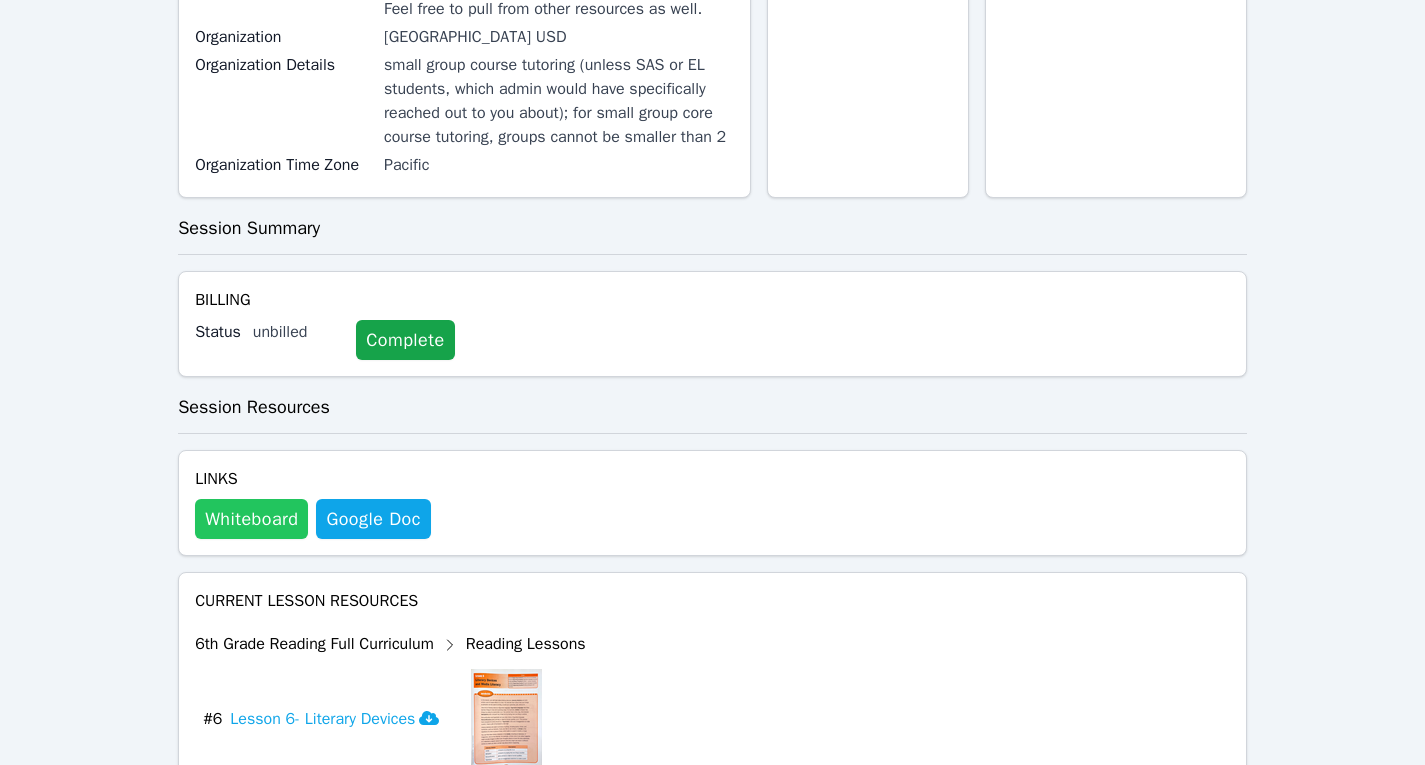 click on "Whiteboard" at bounding box center [251, 519] 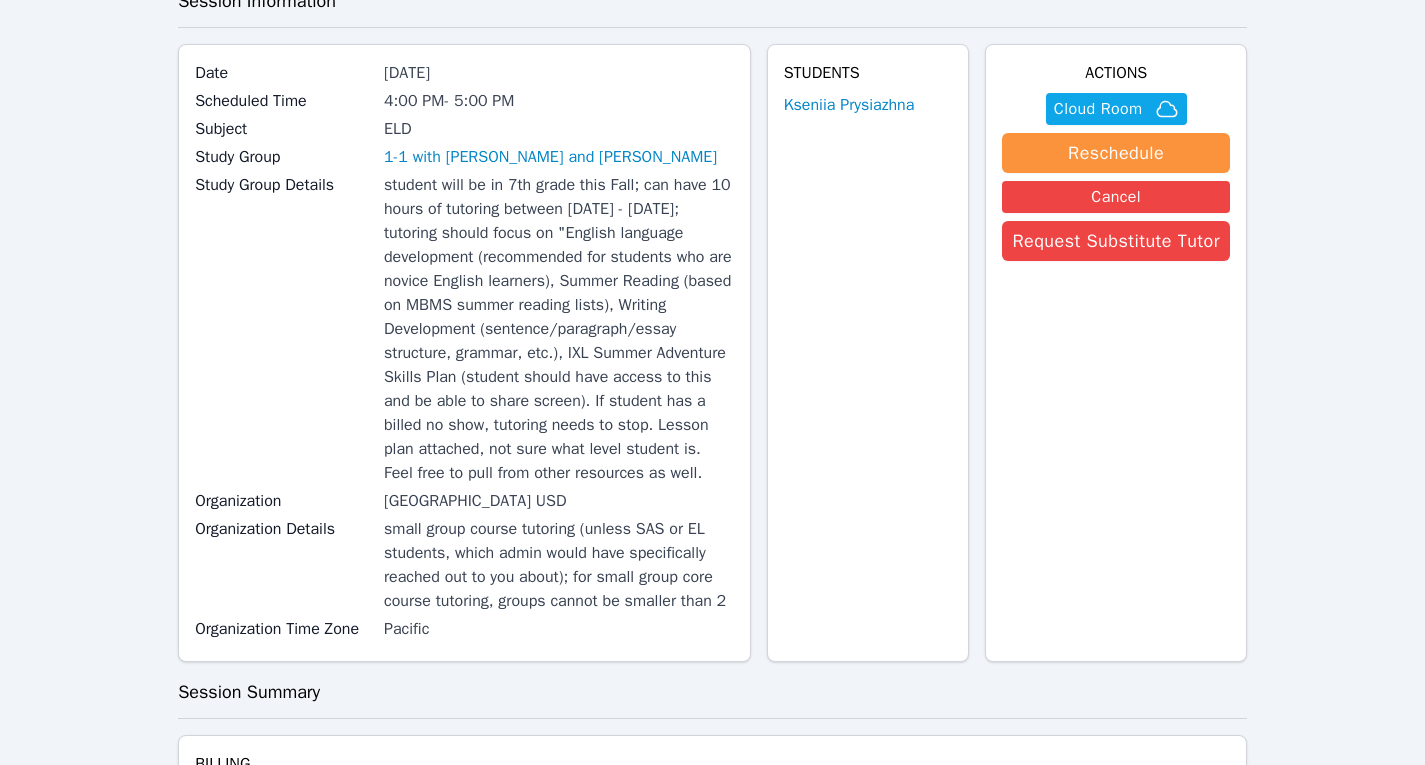 scroll, scrollTop: 0, scrollLeft: 0, axis: both 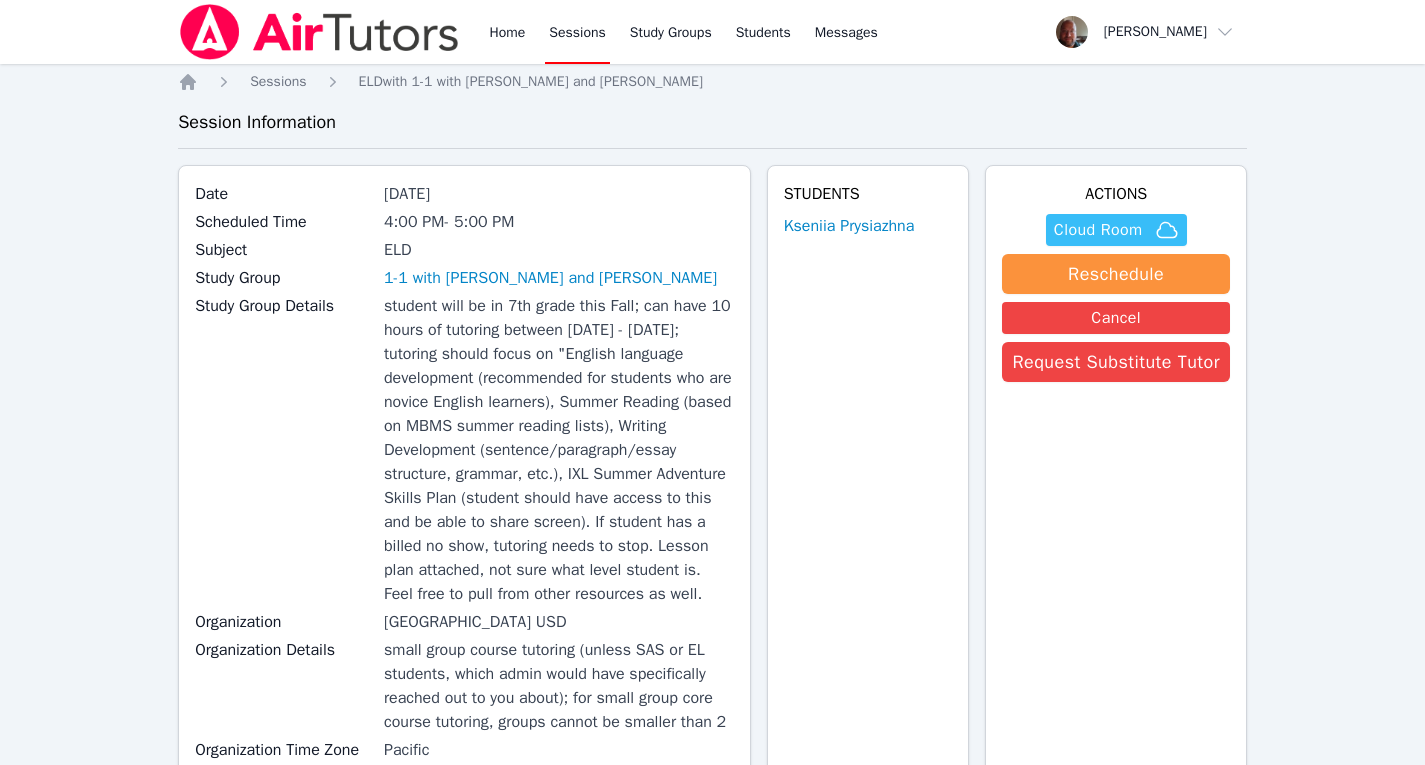 click on "Cloud Room" at bounding box center (1098, 230) 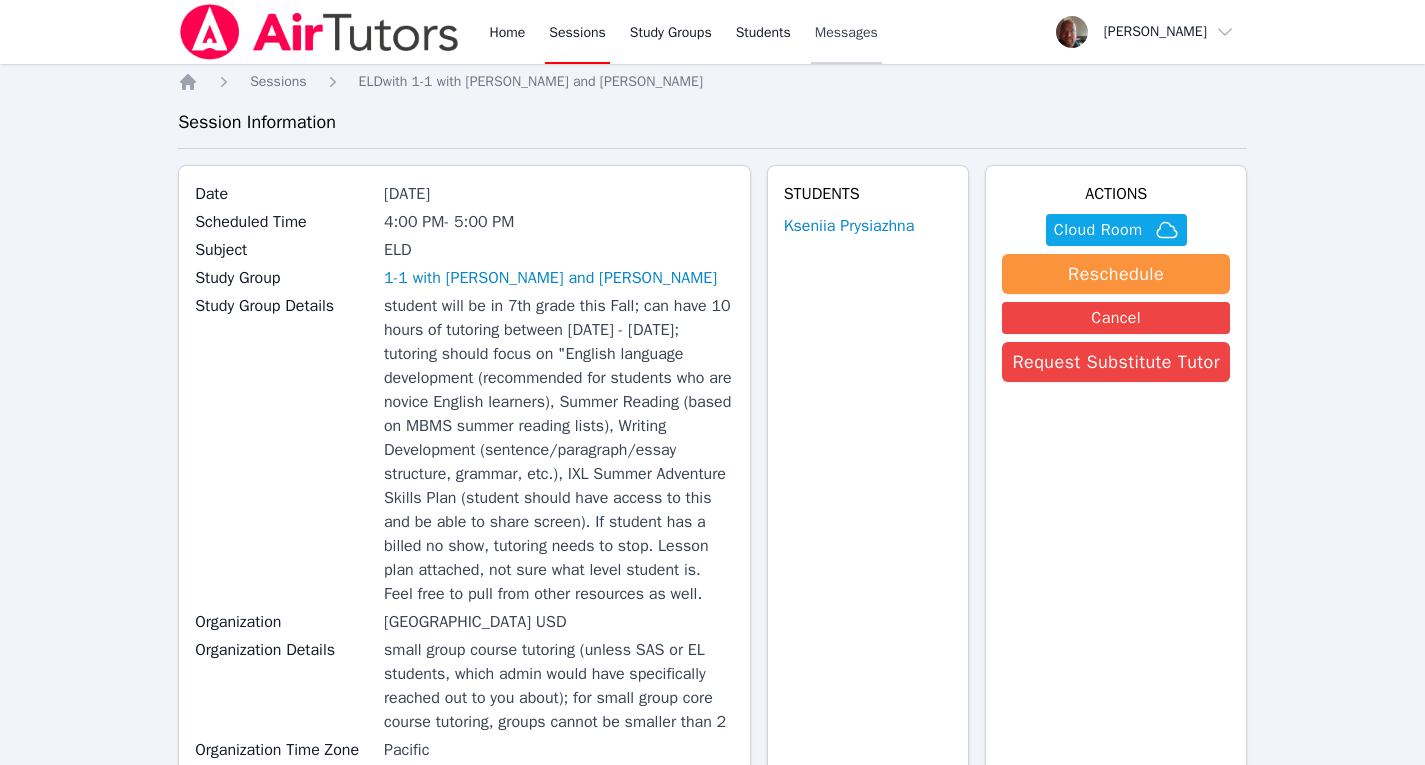 click on "Messages" at bounding box center [846, 33] 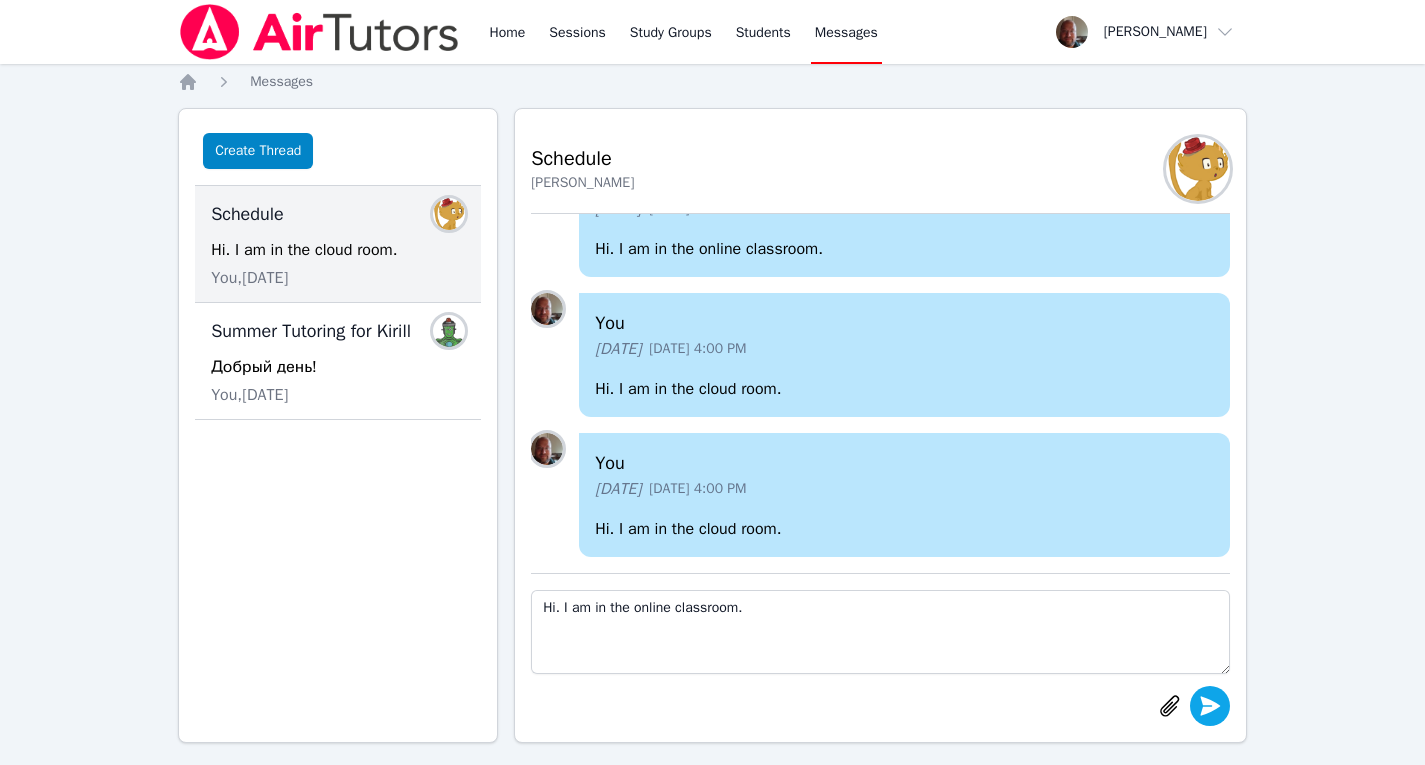 type on "Hi. I am in the online classroom." 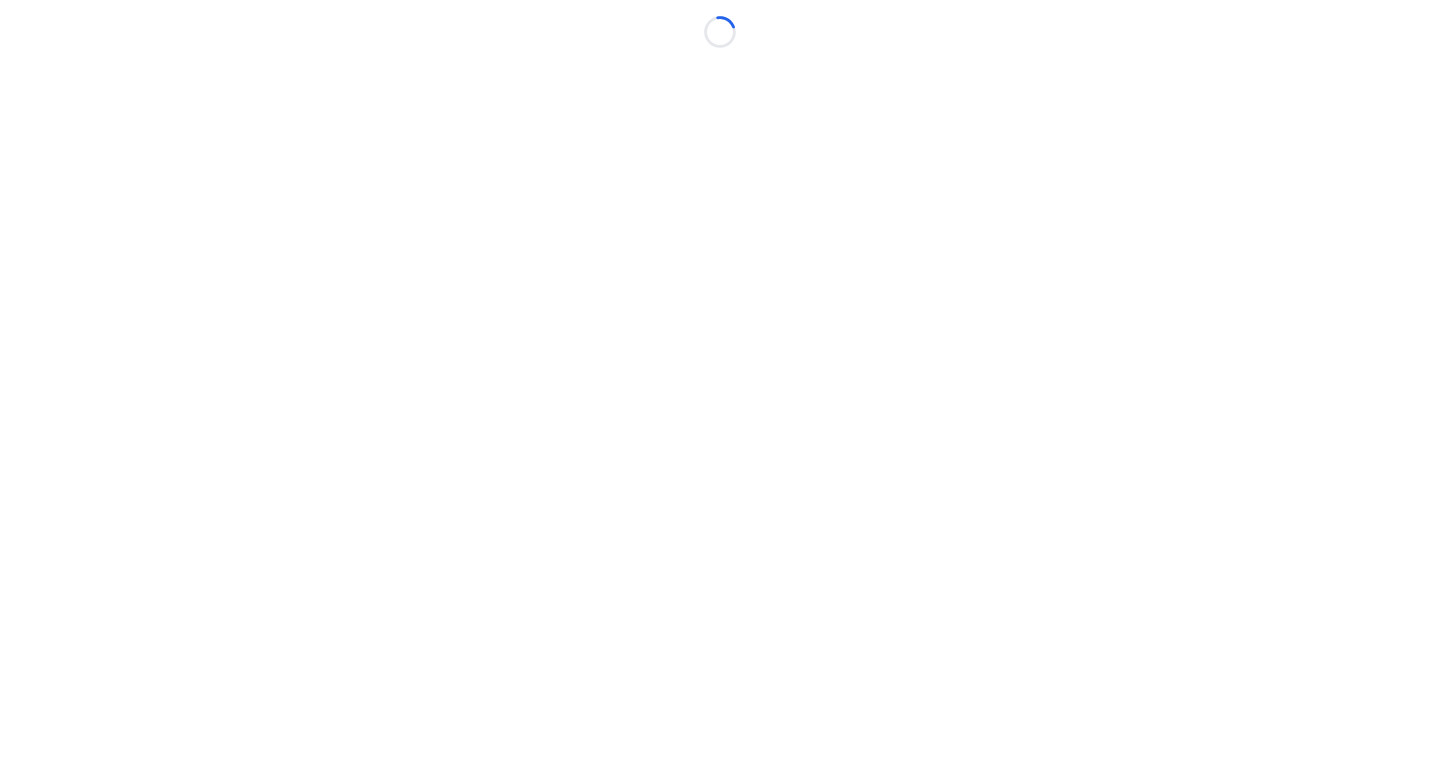 scroll, scrollTop: 0, scrollLeft: 0, axis: both 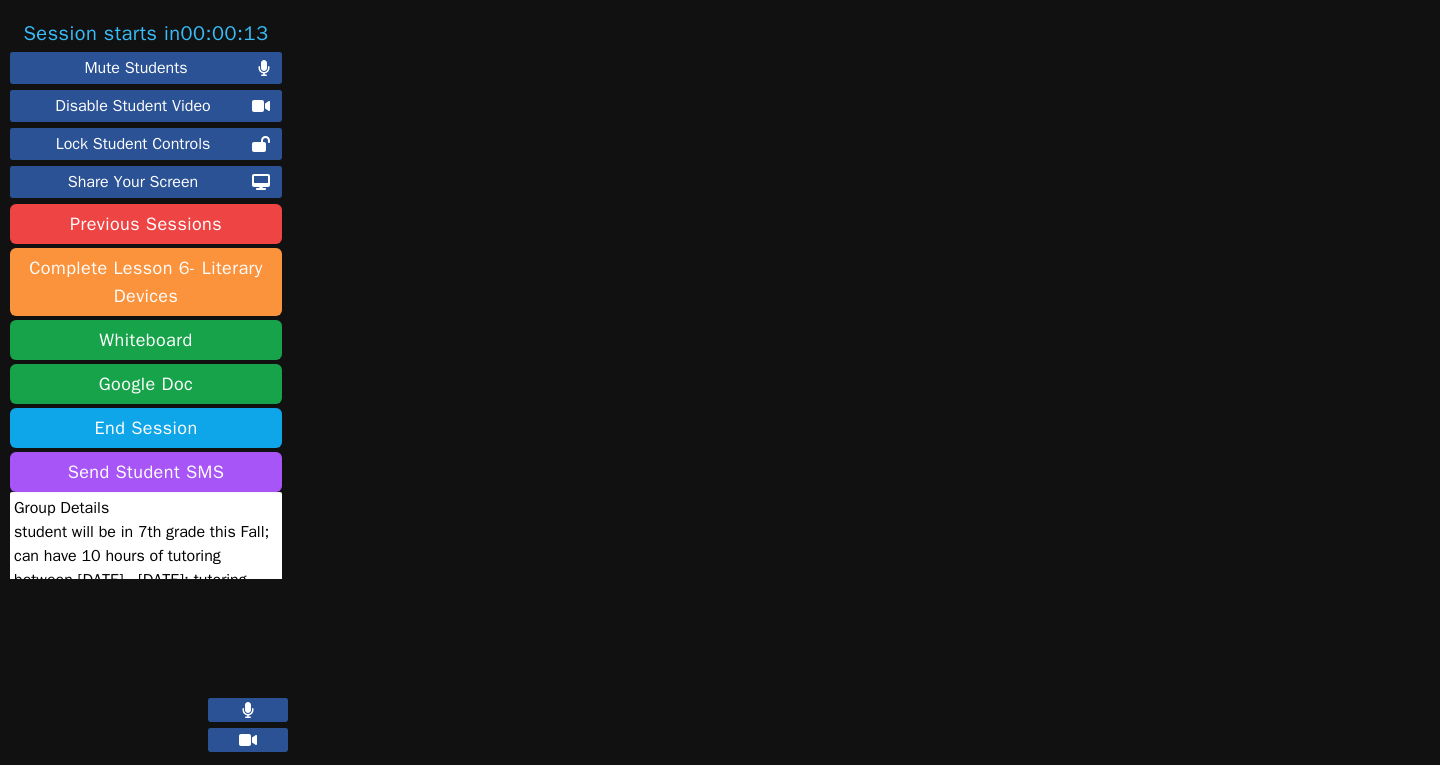 click at bounding box center [887, 392] 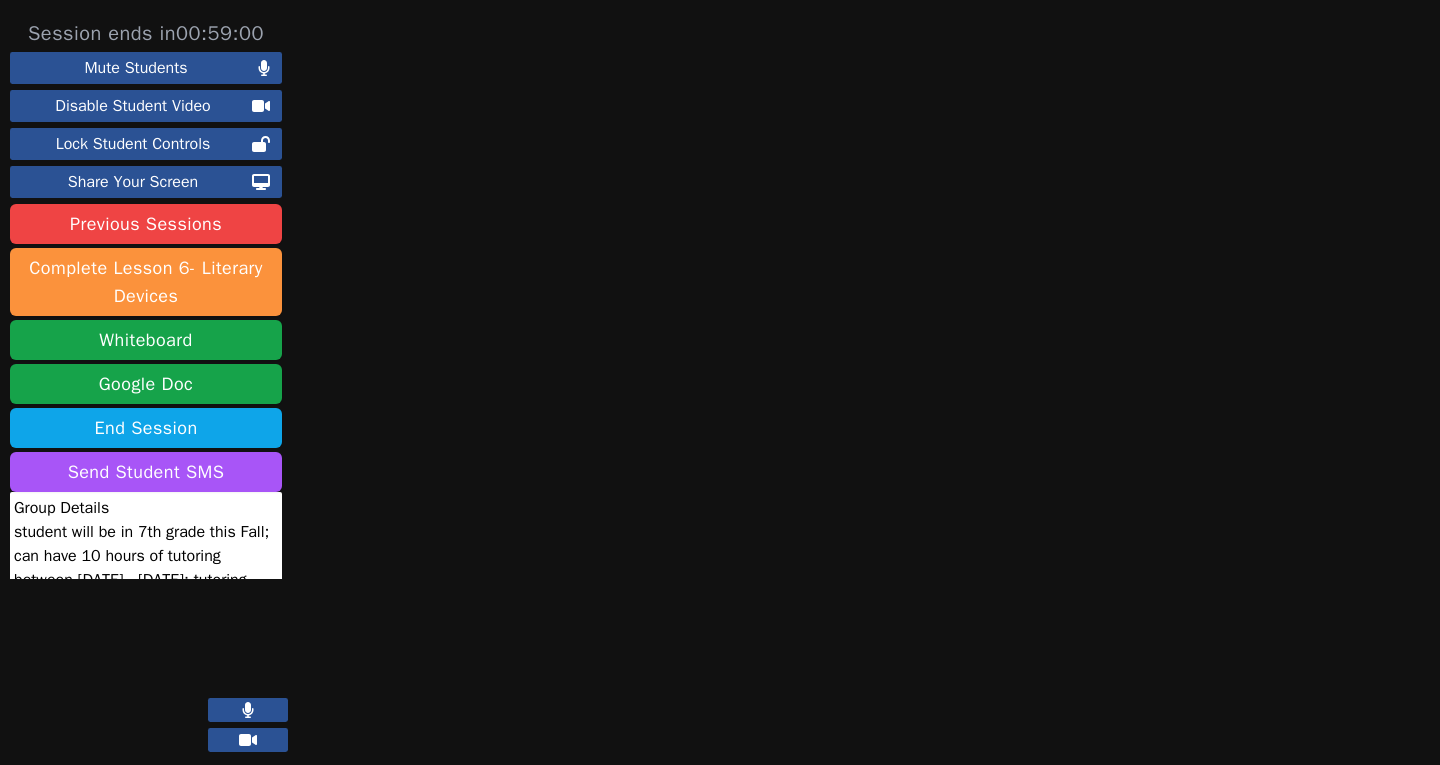 click at bounding box center [887, 392] 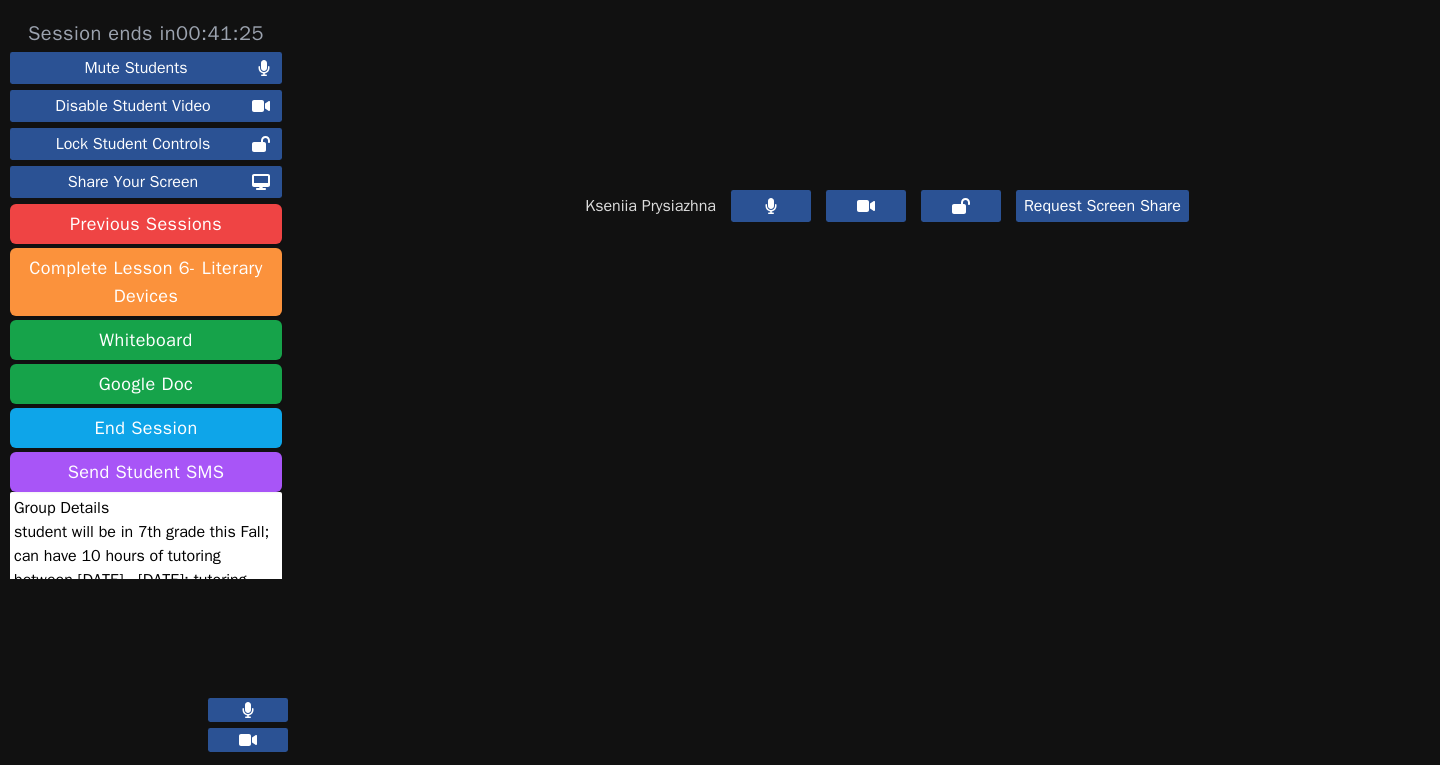 click on "Request Screen Share" at bounding box center (1102, 206) 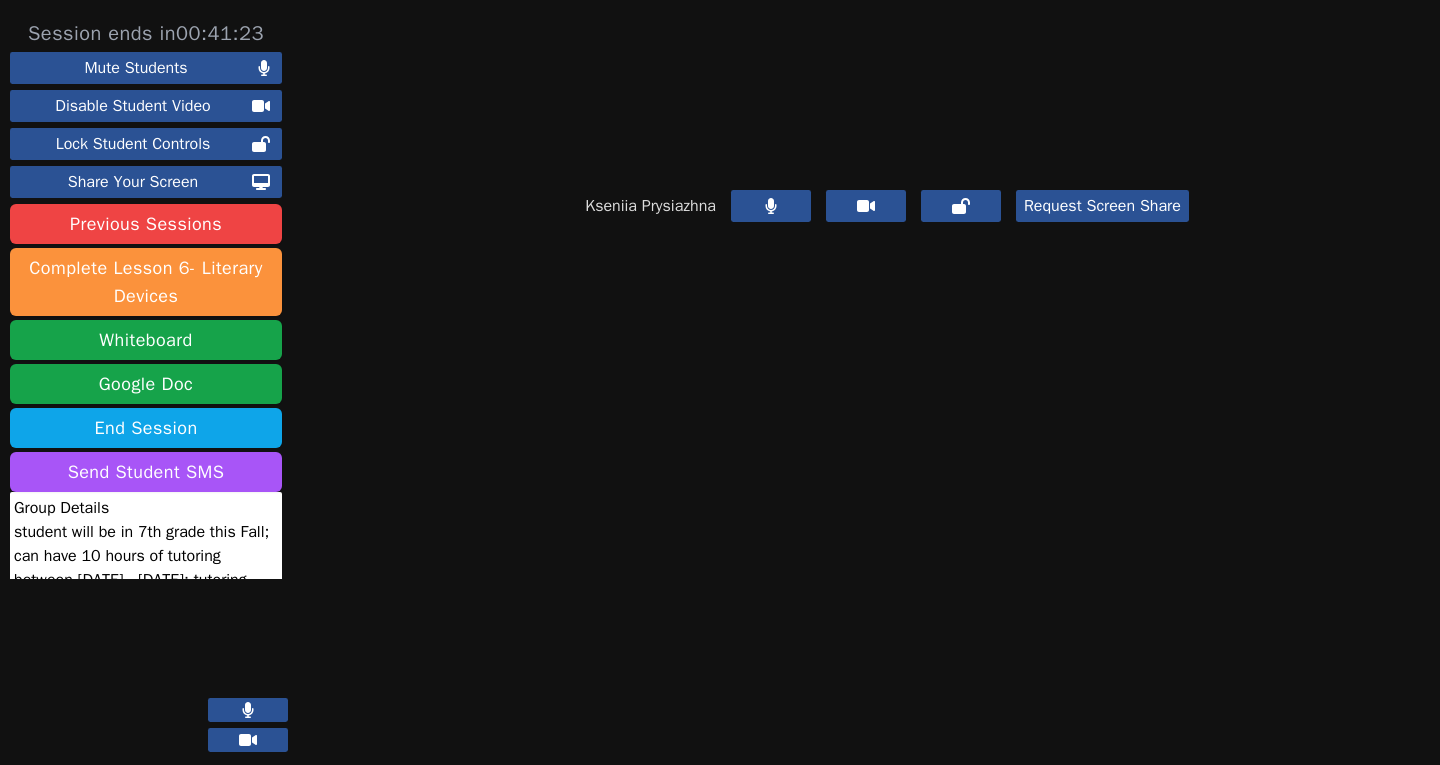 click on "Request Screen Share" at bounding box center [1102, 206] 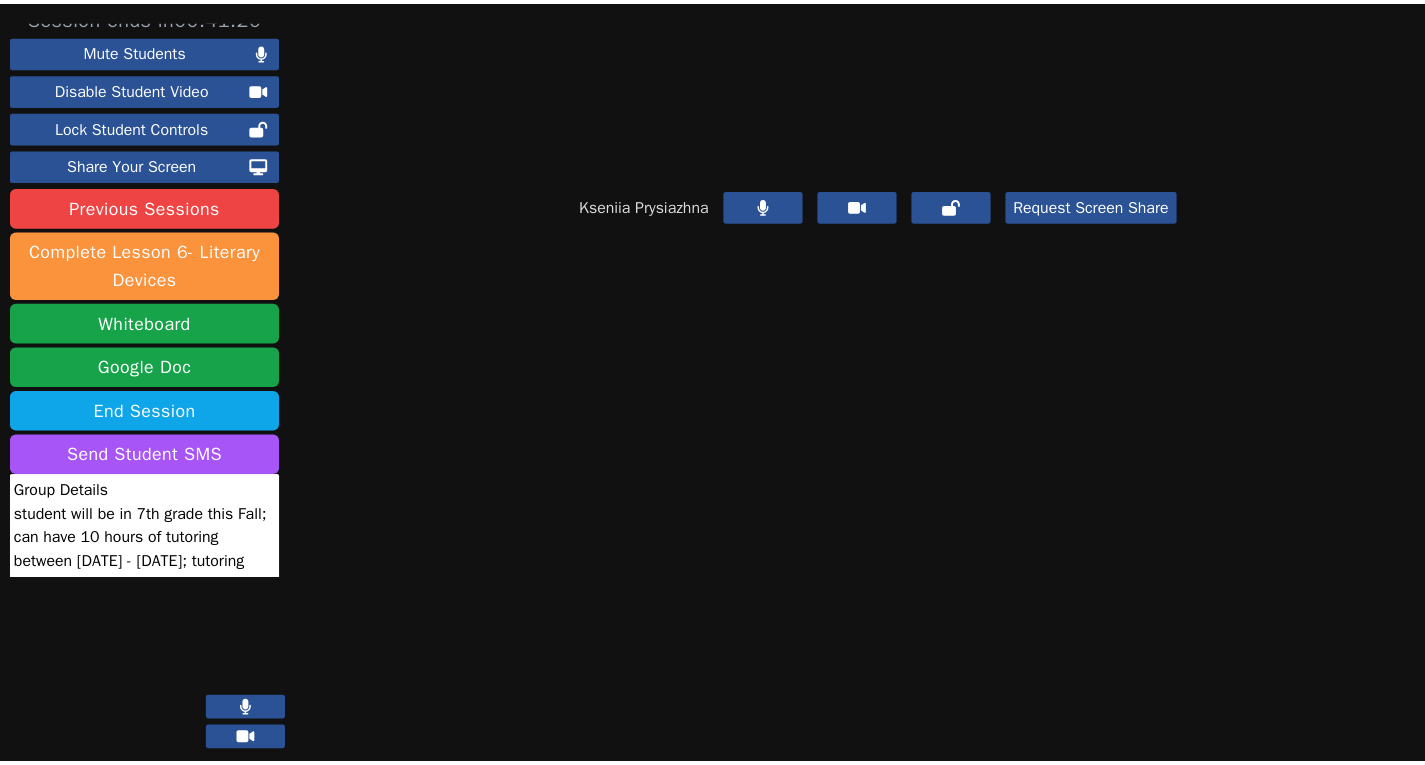 scroll, scrollTop: 0, scrollLeft: 0, axis: both 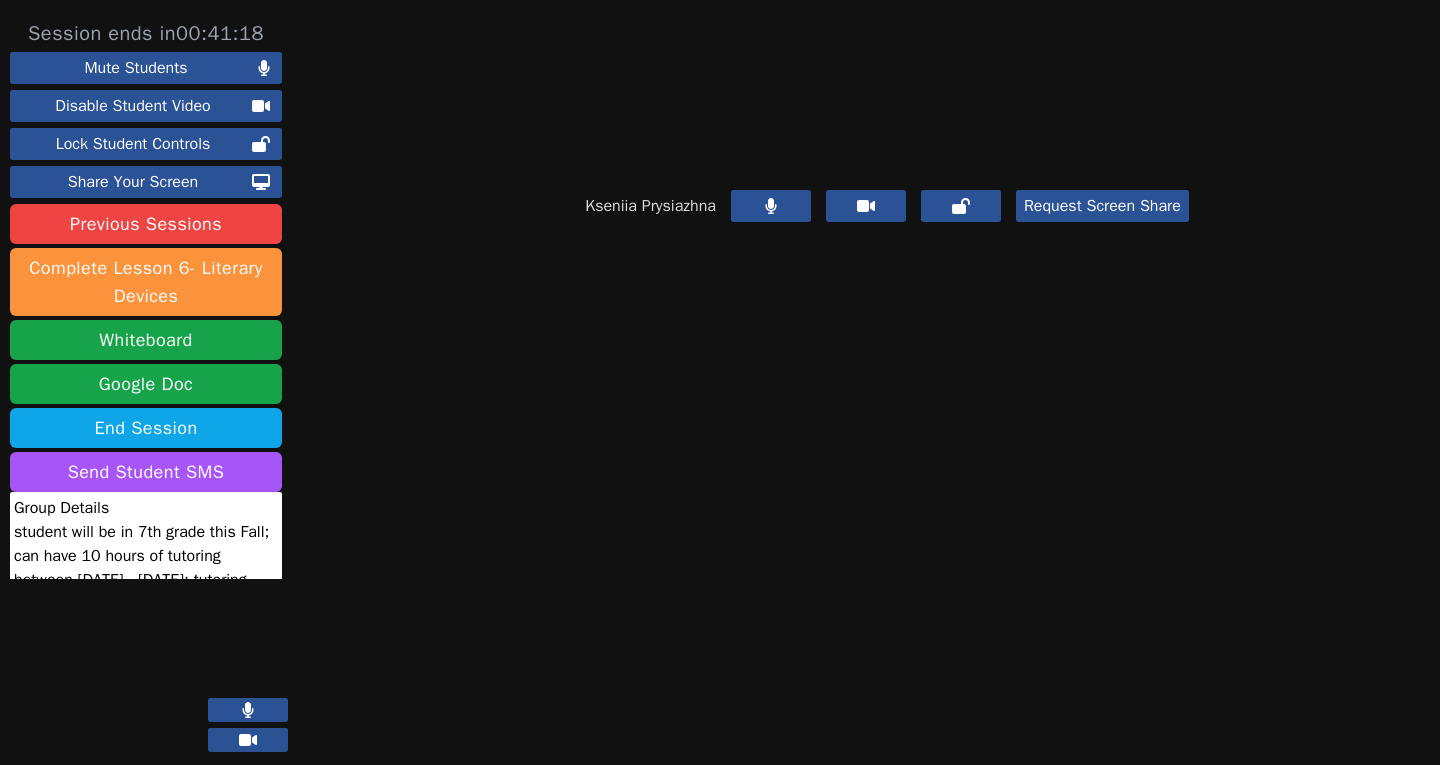 click on "Request Screen Share" at bounding box center [1102, 206] 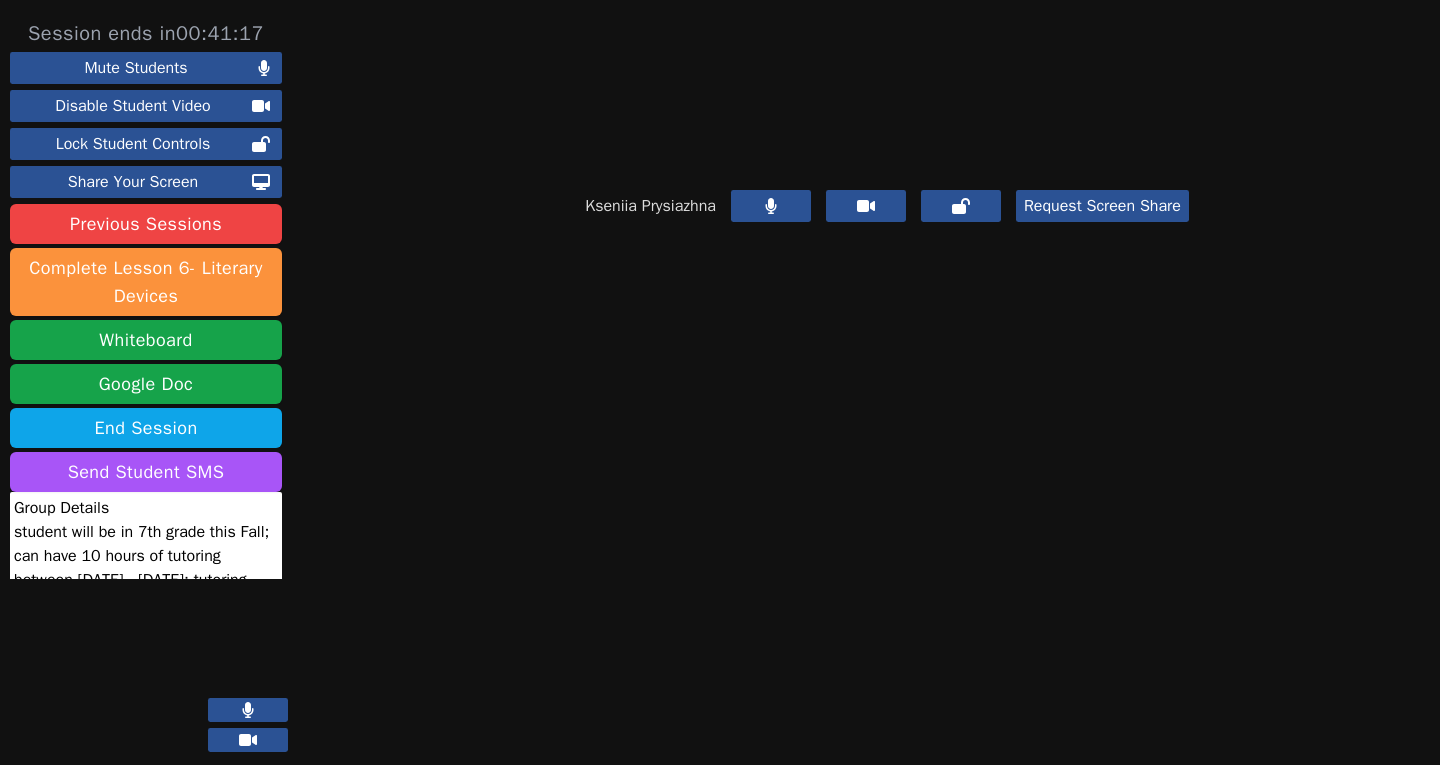 click on "Request Screen Share" at bounding box center (1102, 206) 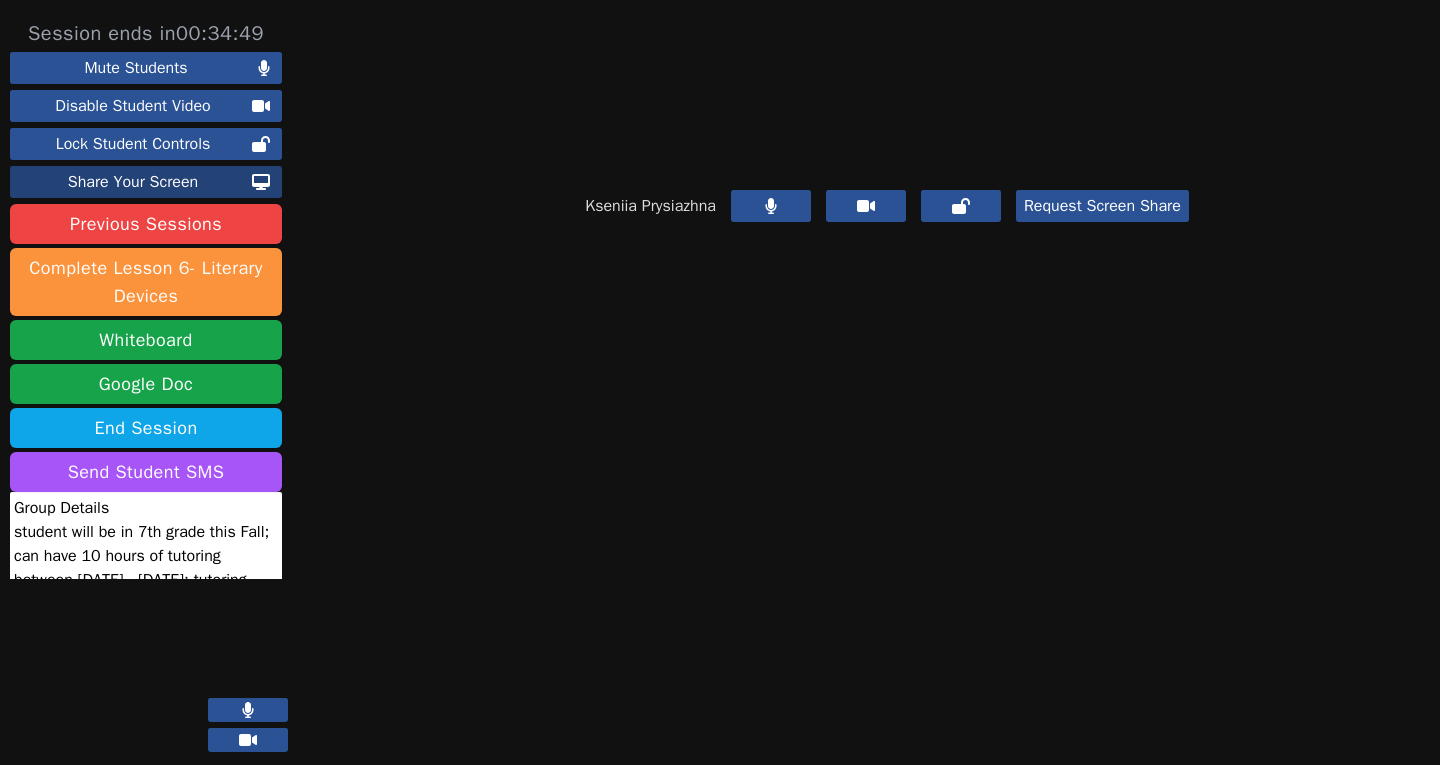 click on "Share Your Screen" at bounding box center (133, 182) 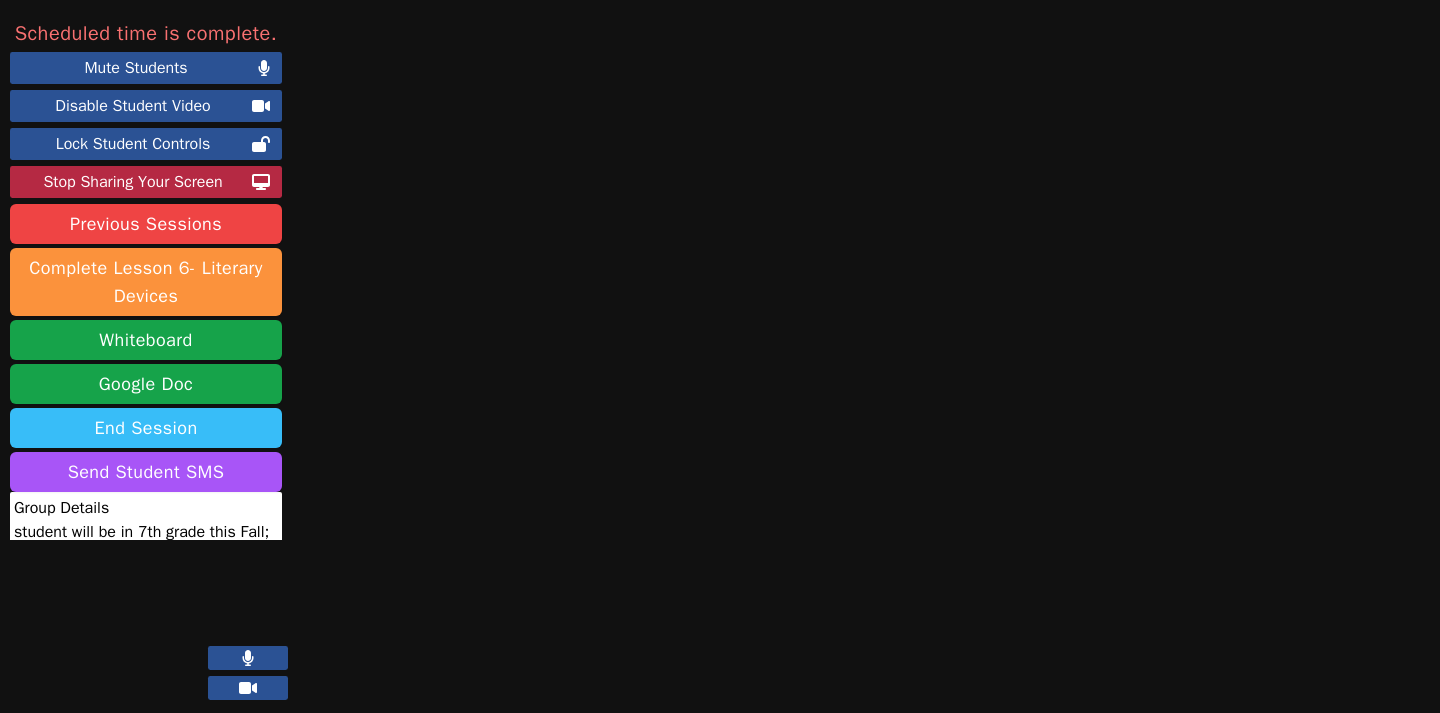 click on "End Session" at bounding box center (146, 428) 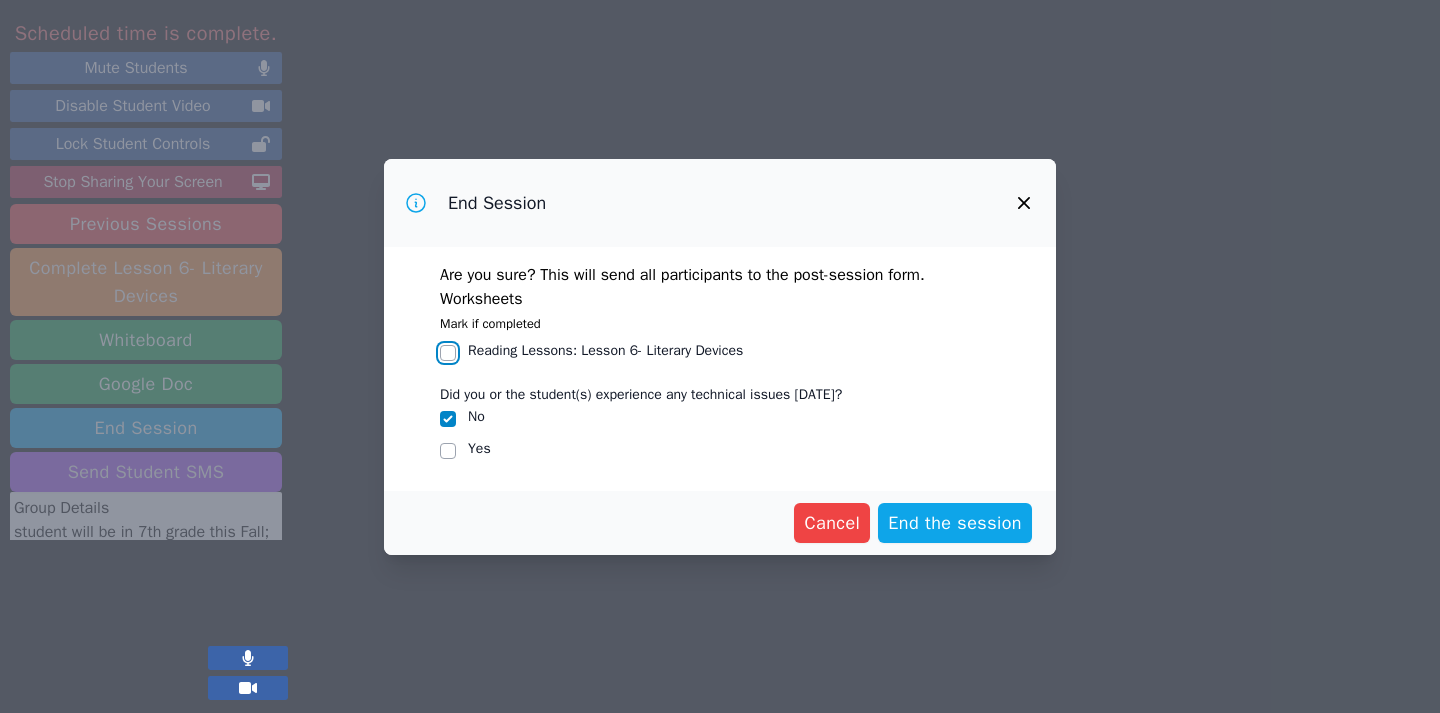 click on "Reading Lessons :   Lesson 6- Literary Devices" at bounding box center (448, 353) 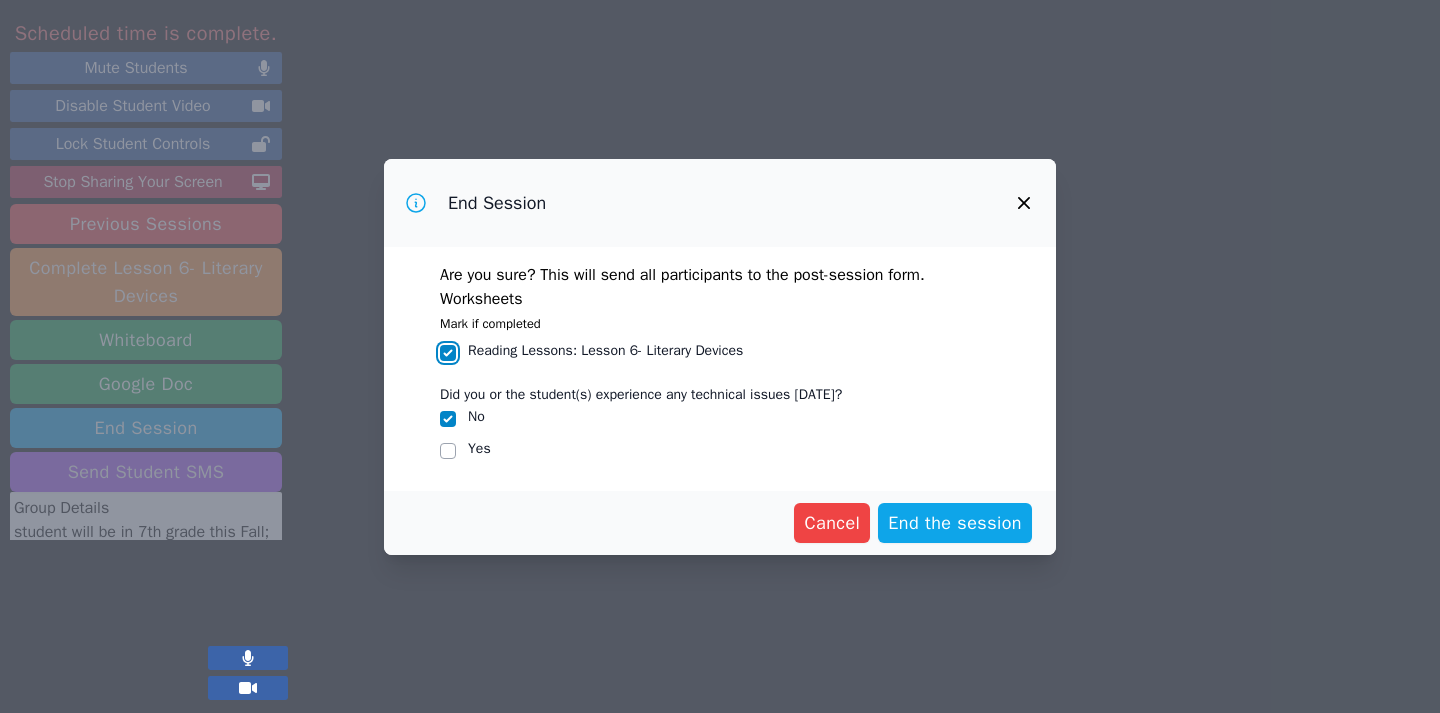 checkbox on "true" 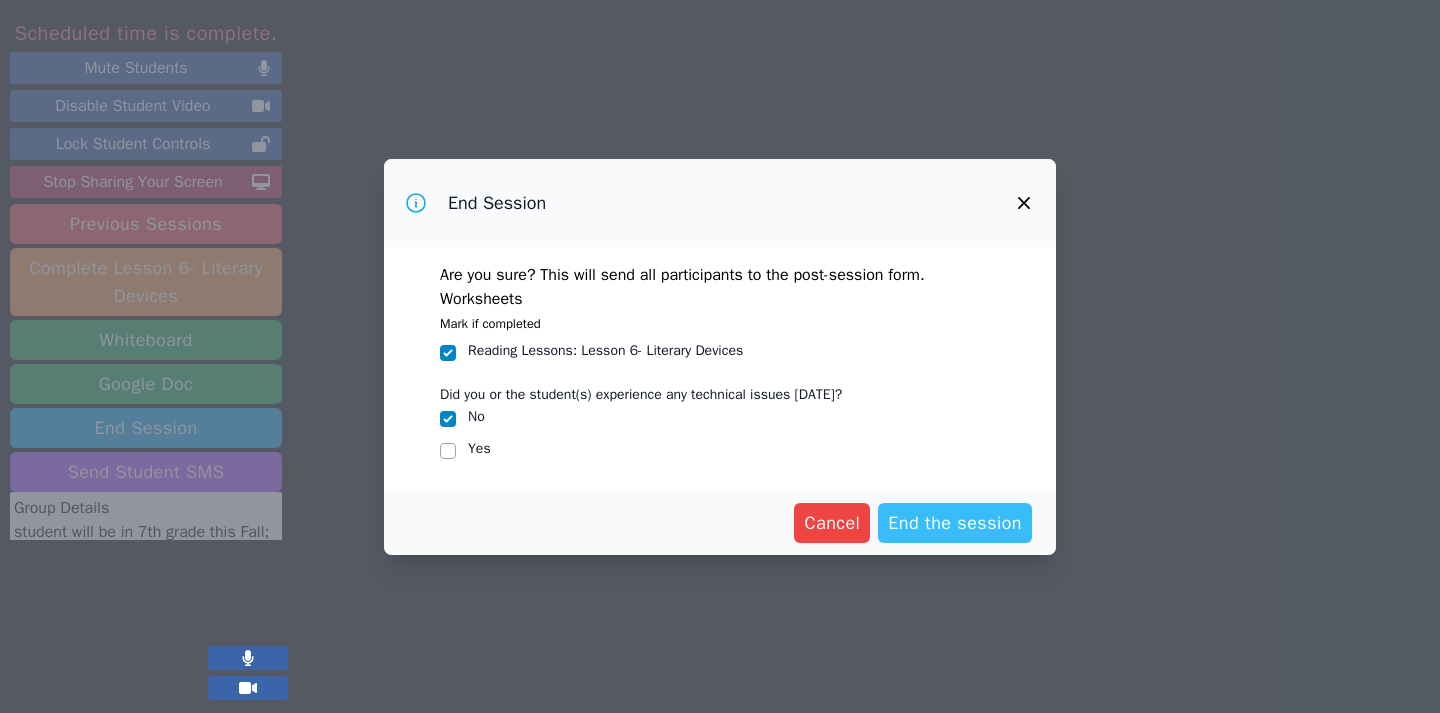 click on "End the session" at bounding box center [955, 523] 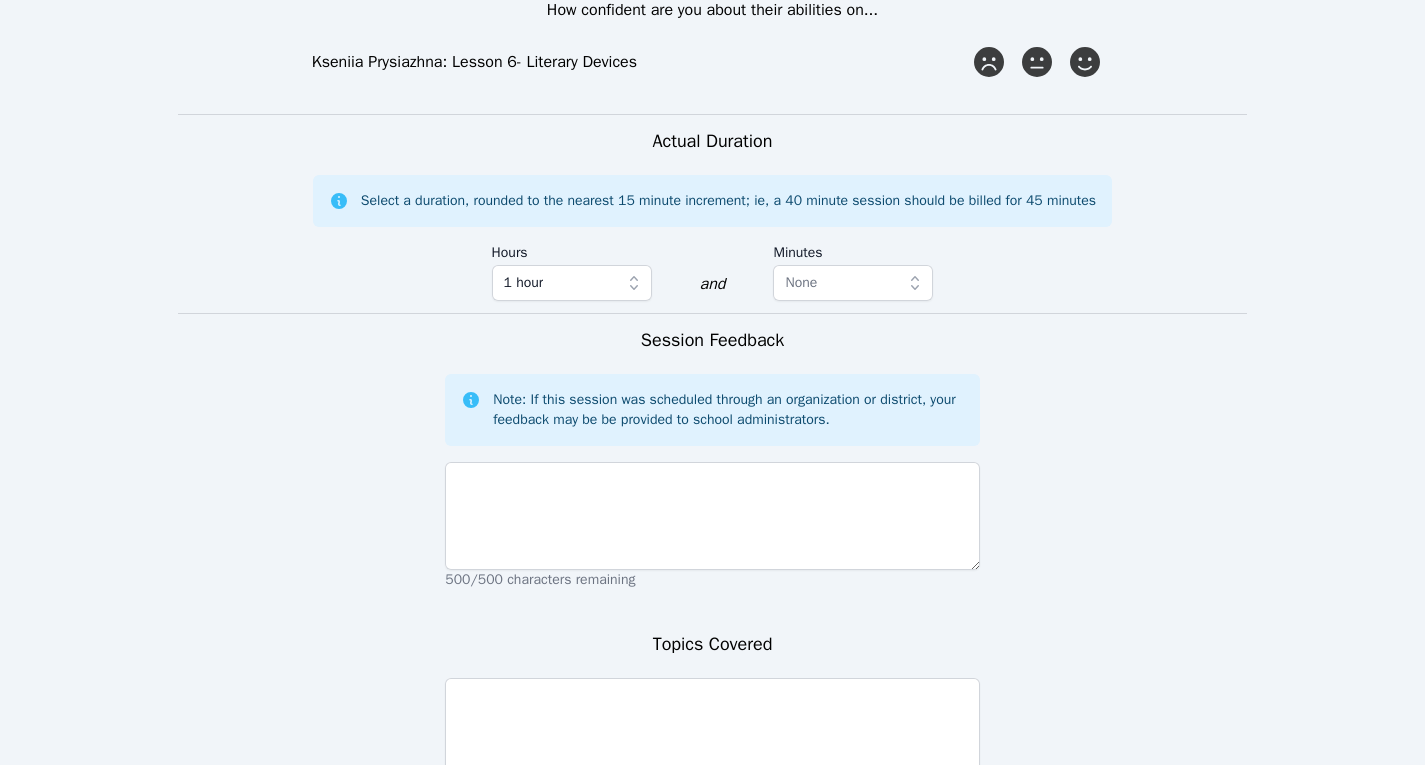 scroll, scrollTop: 1673, scrollLeft: 0, axis: vertical 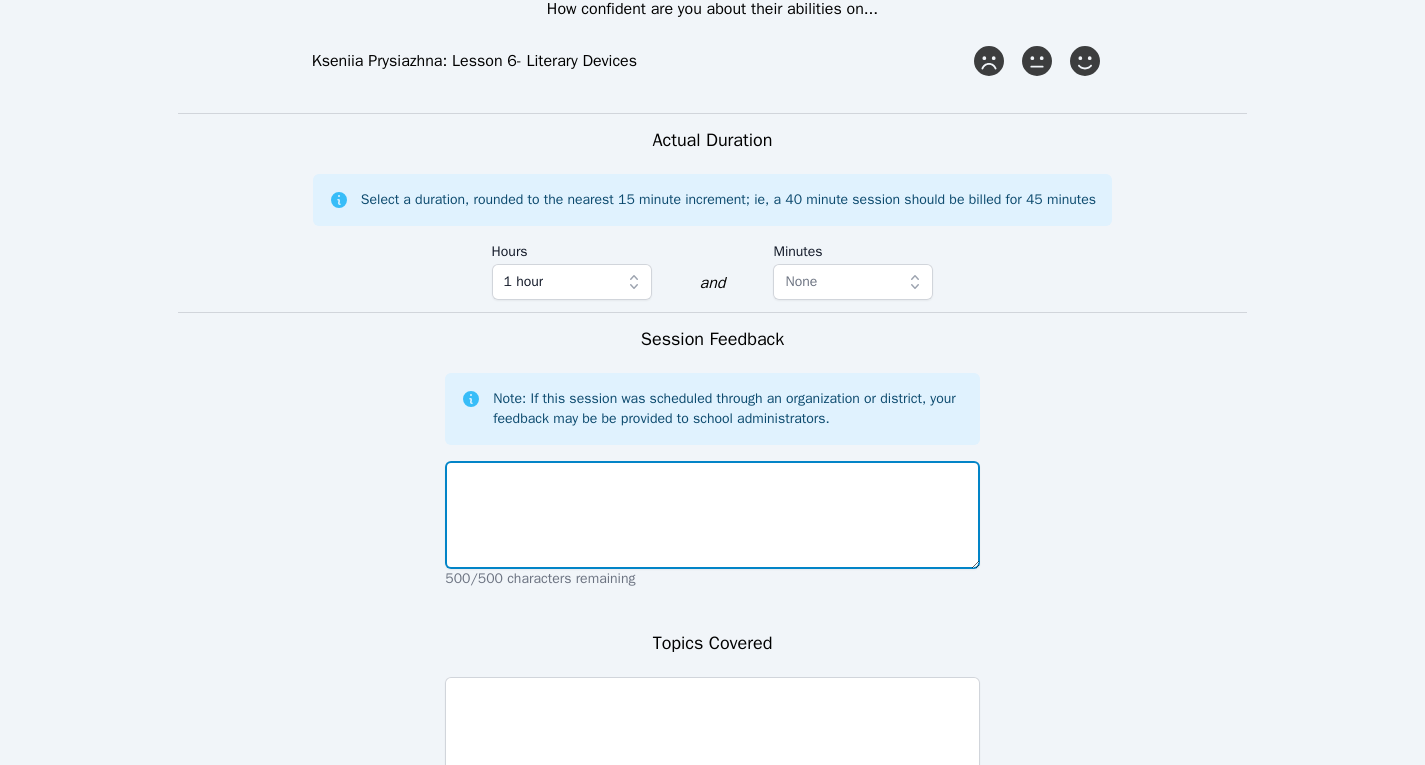 click at bounding box center (712, 515) 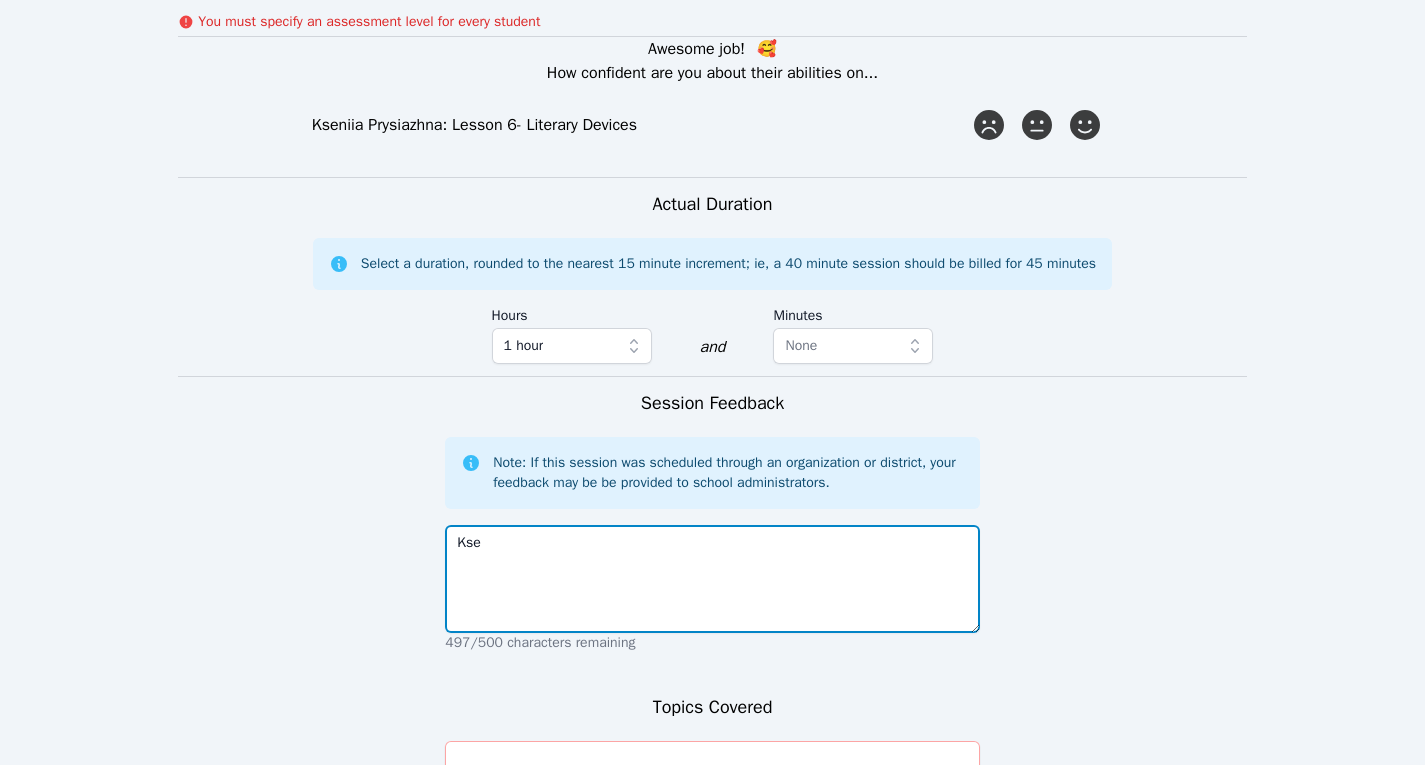 scroll, scrollTop: 1666, scrollLeft: 0, axis: vertical 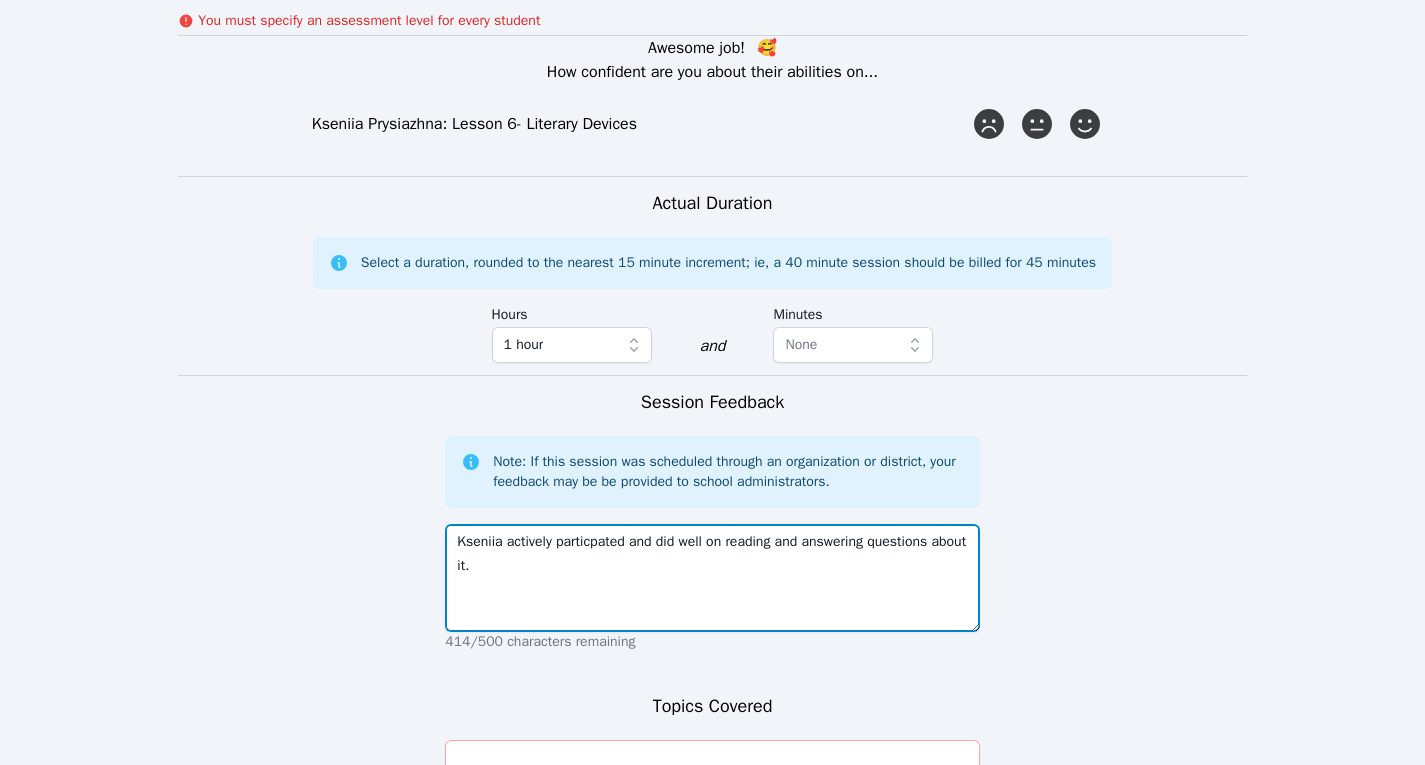 click on "Kseniia actively particpated and did well on reading and answering questions about it." at bounding box center (712, 578) 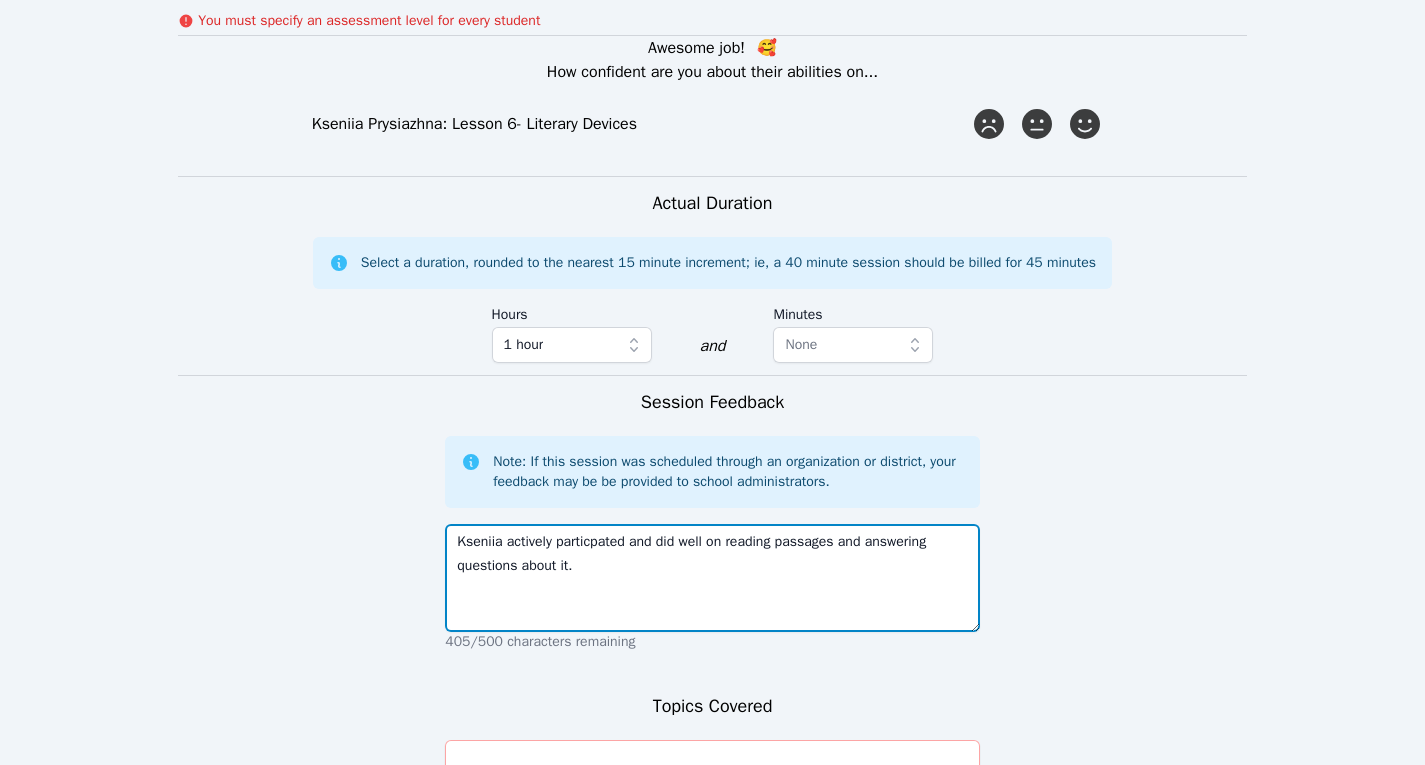 click on "Kseniia actively particpated and did well on reading passages and answering questions about it." at bounding box center (712, 578) 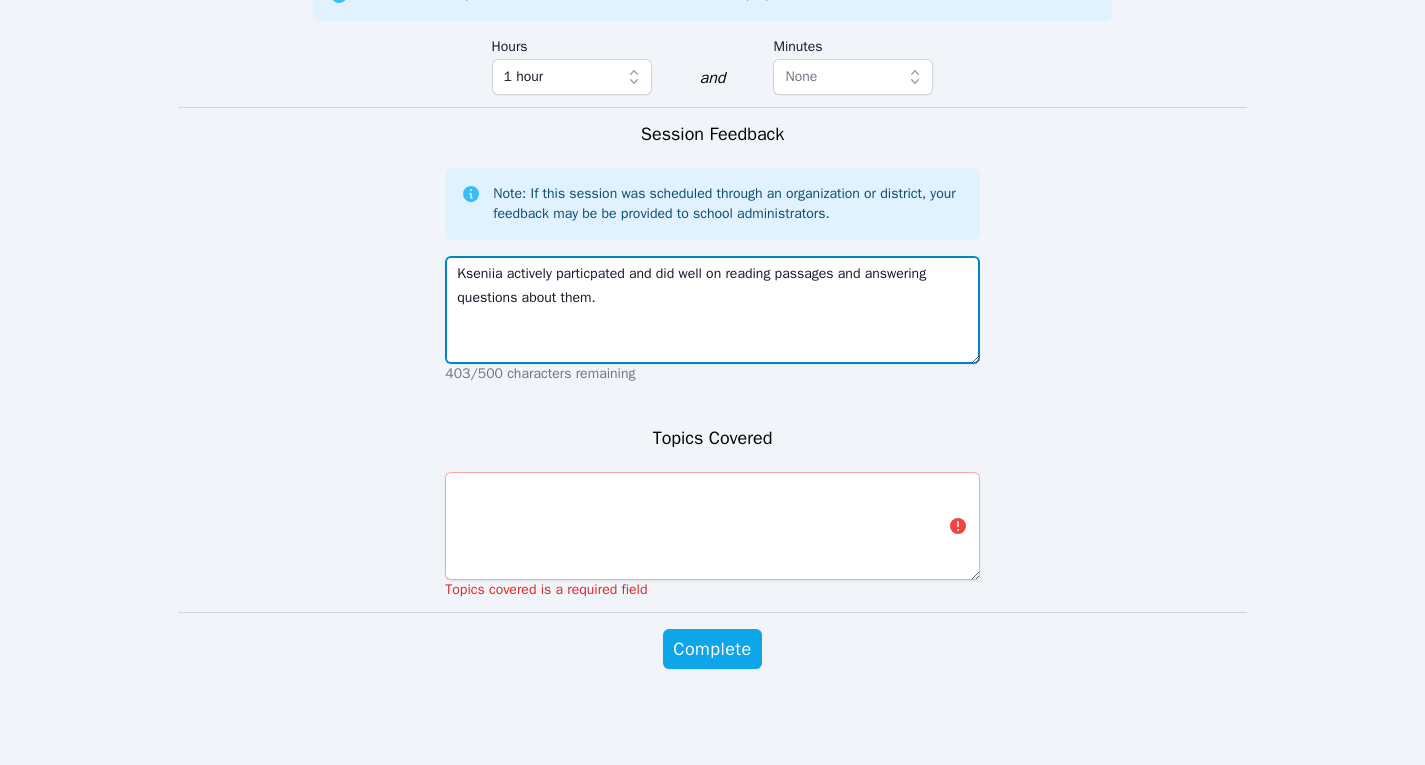 scroll, scrollTop: 1958, scrollLeft: 0, axis: vertical 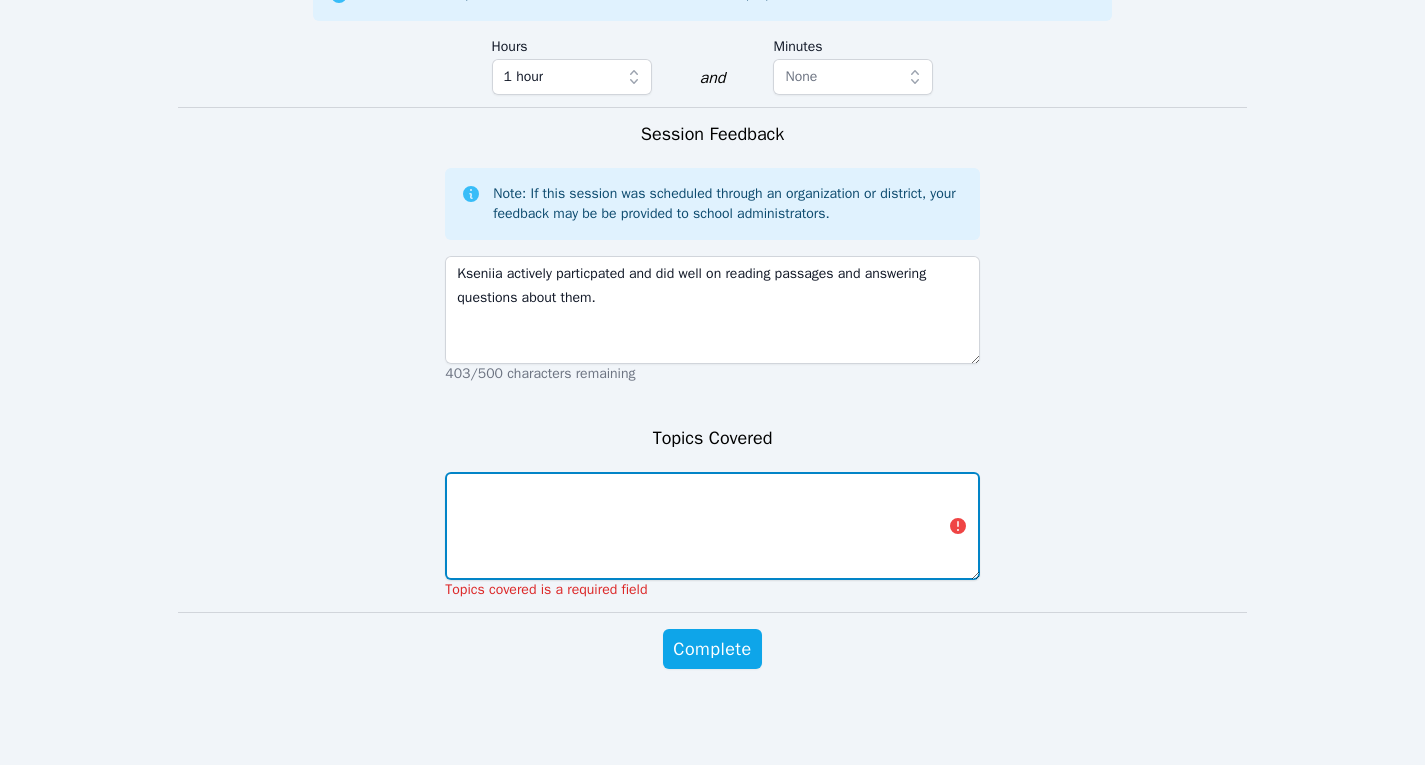 click at bounding box center [712, 526] 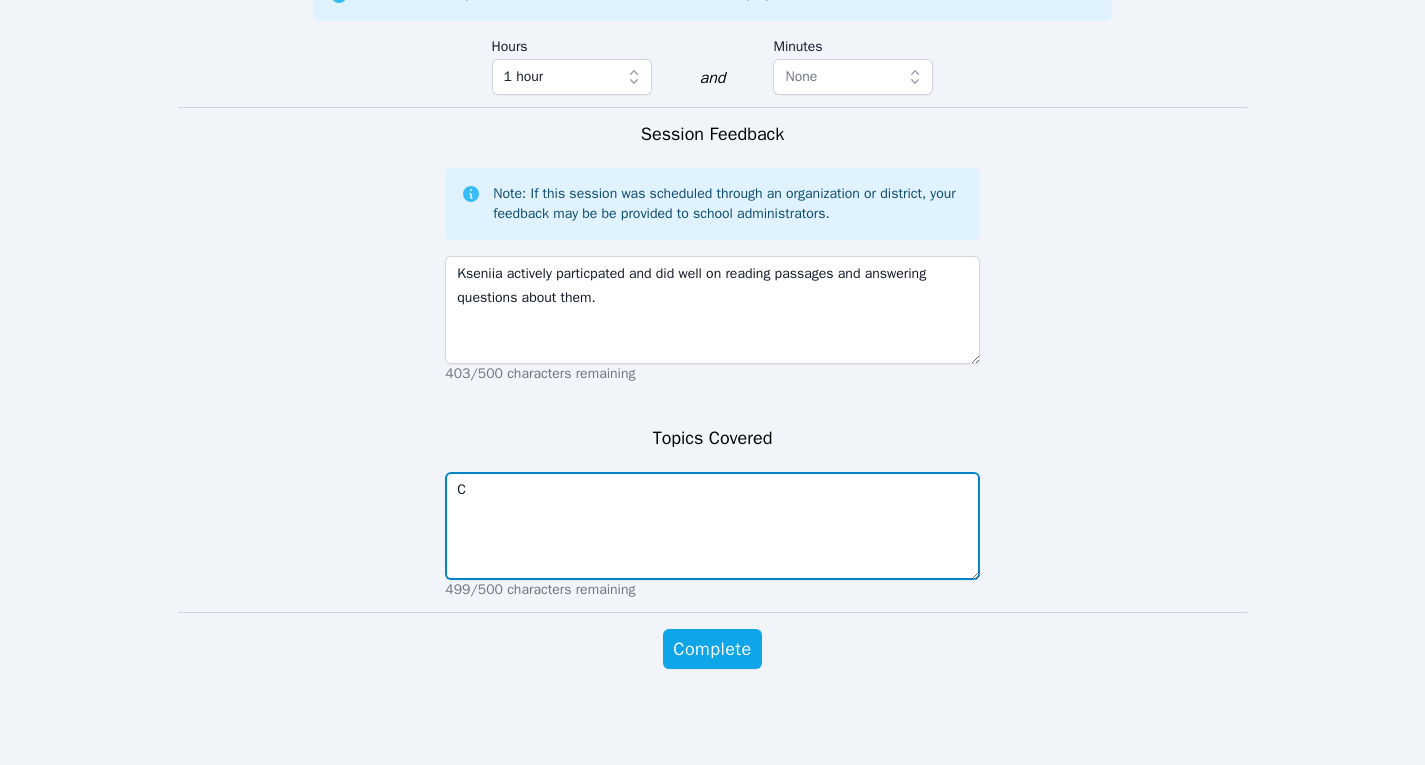 click on "C" at bounding box center [712, 526] 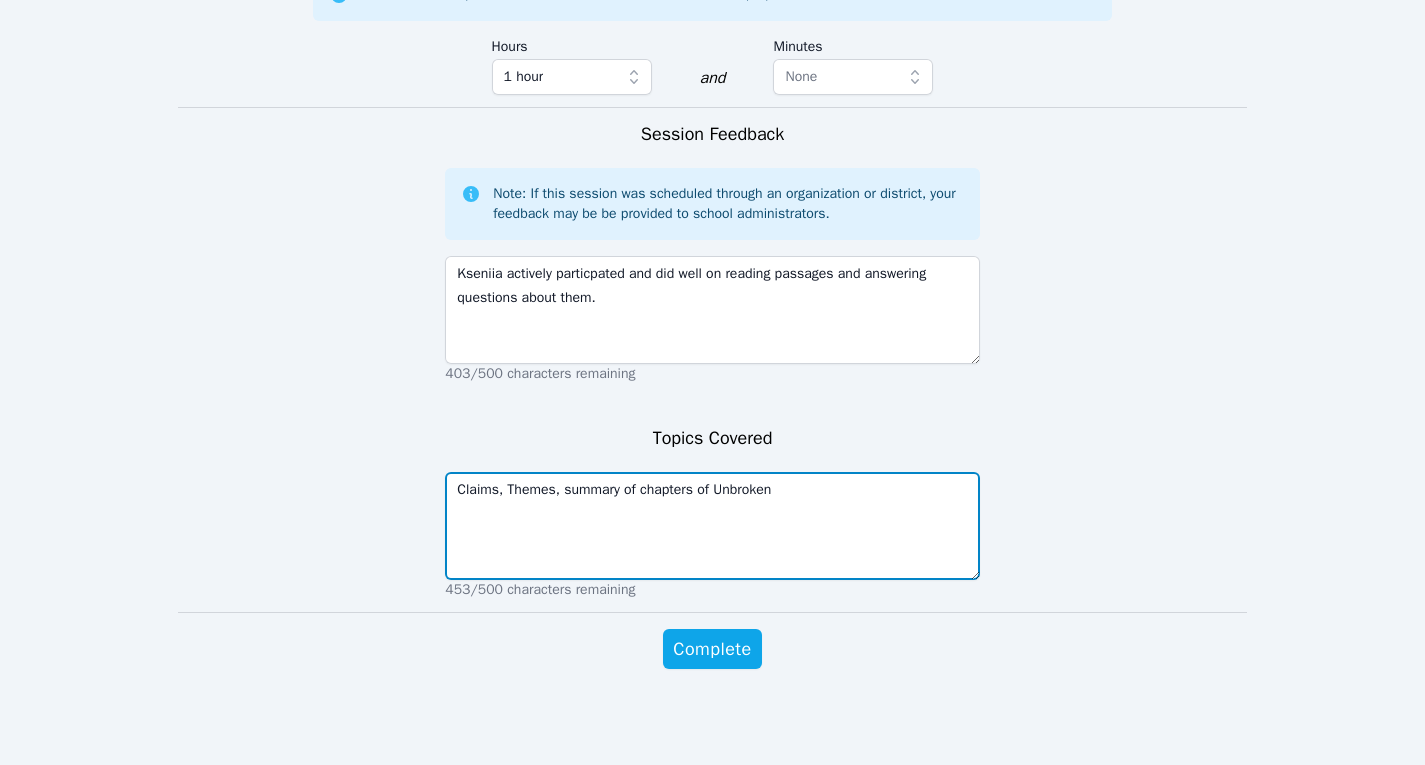 click on "Claims, Themes, summary of chapters of Unbroken" at bounding box center [712, 526] 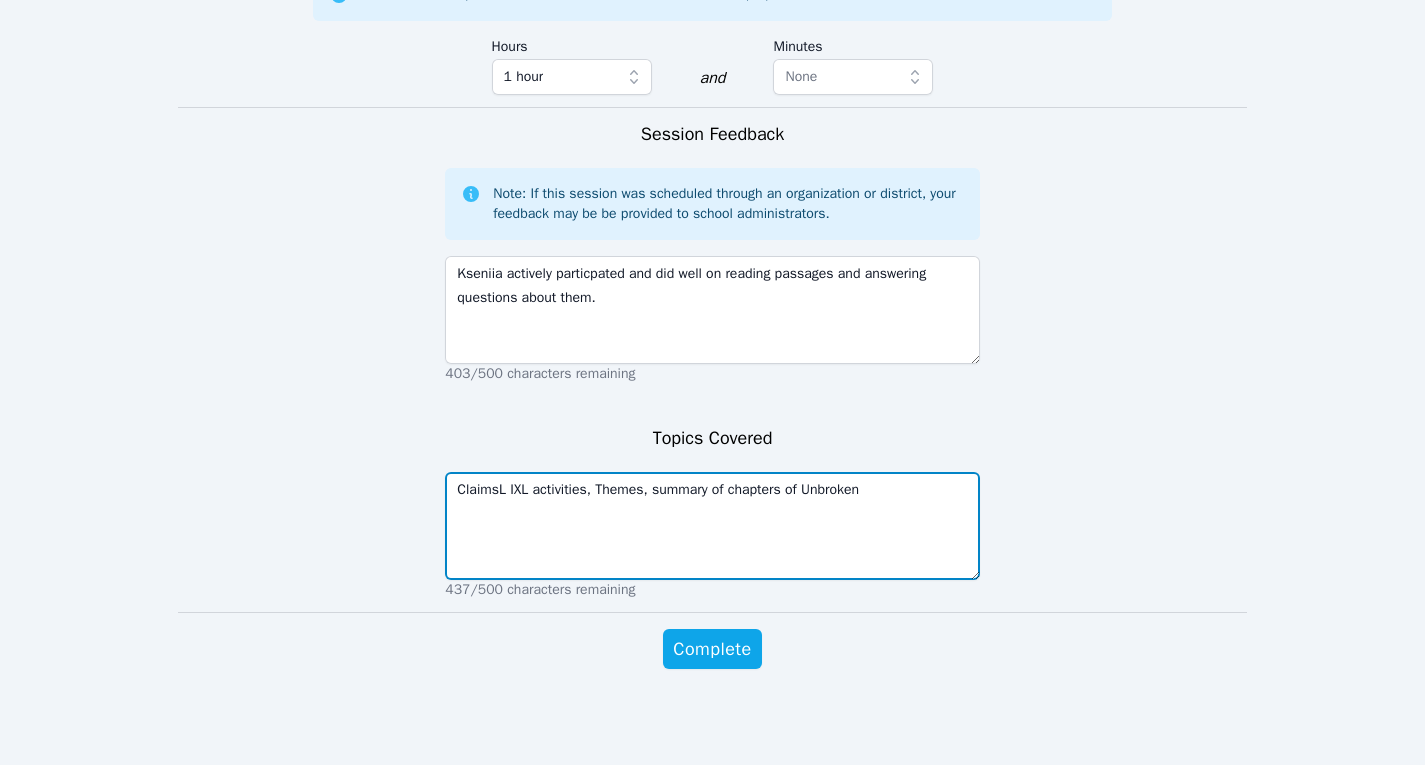 click on "ClaimsL IXL activities, Themes, summary of chapters of Unbroken" at bounding box center (712, 526) 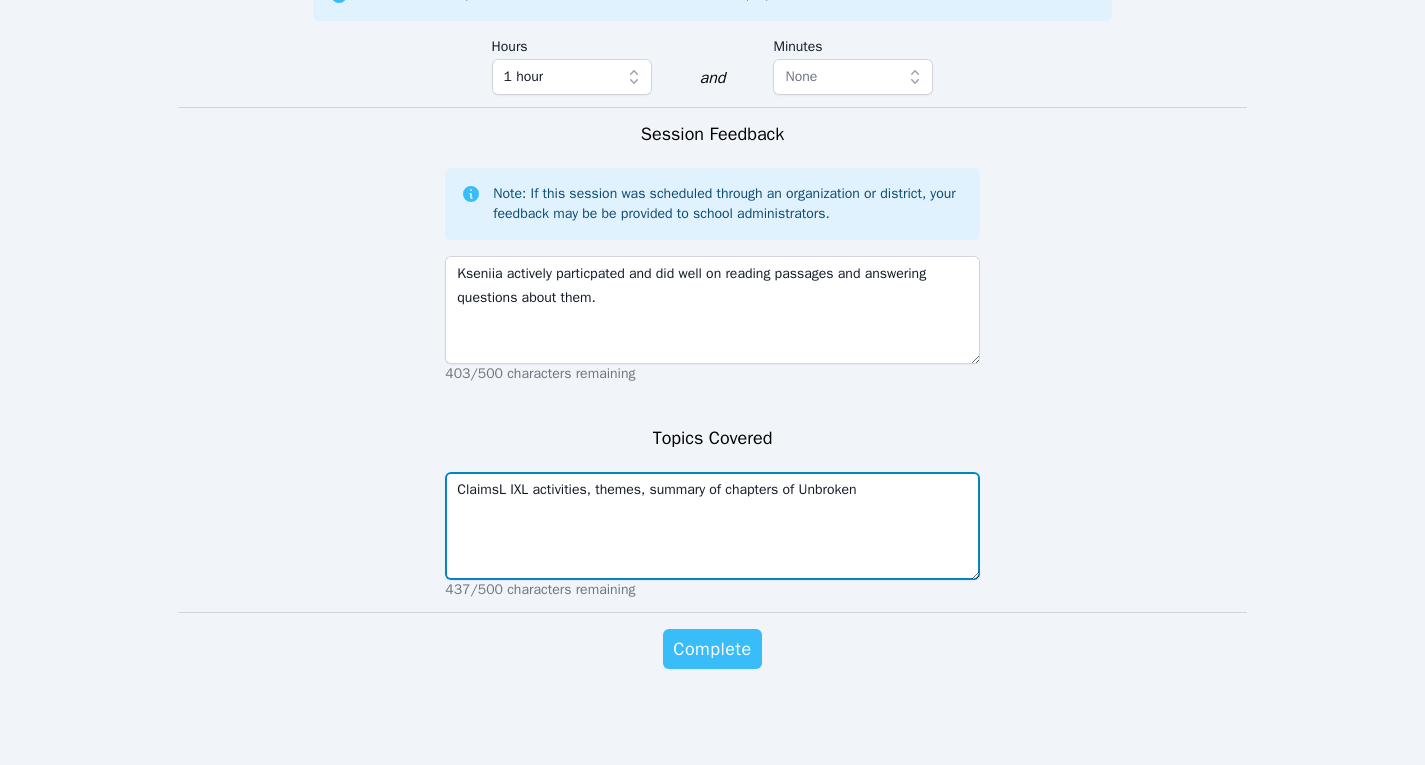 type on "ClaimsL IXL activities, themes, summary of chapters of Unbroken" 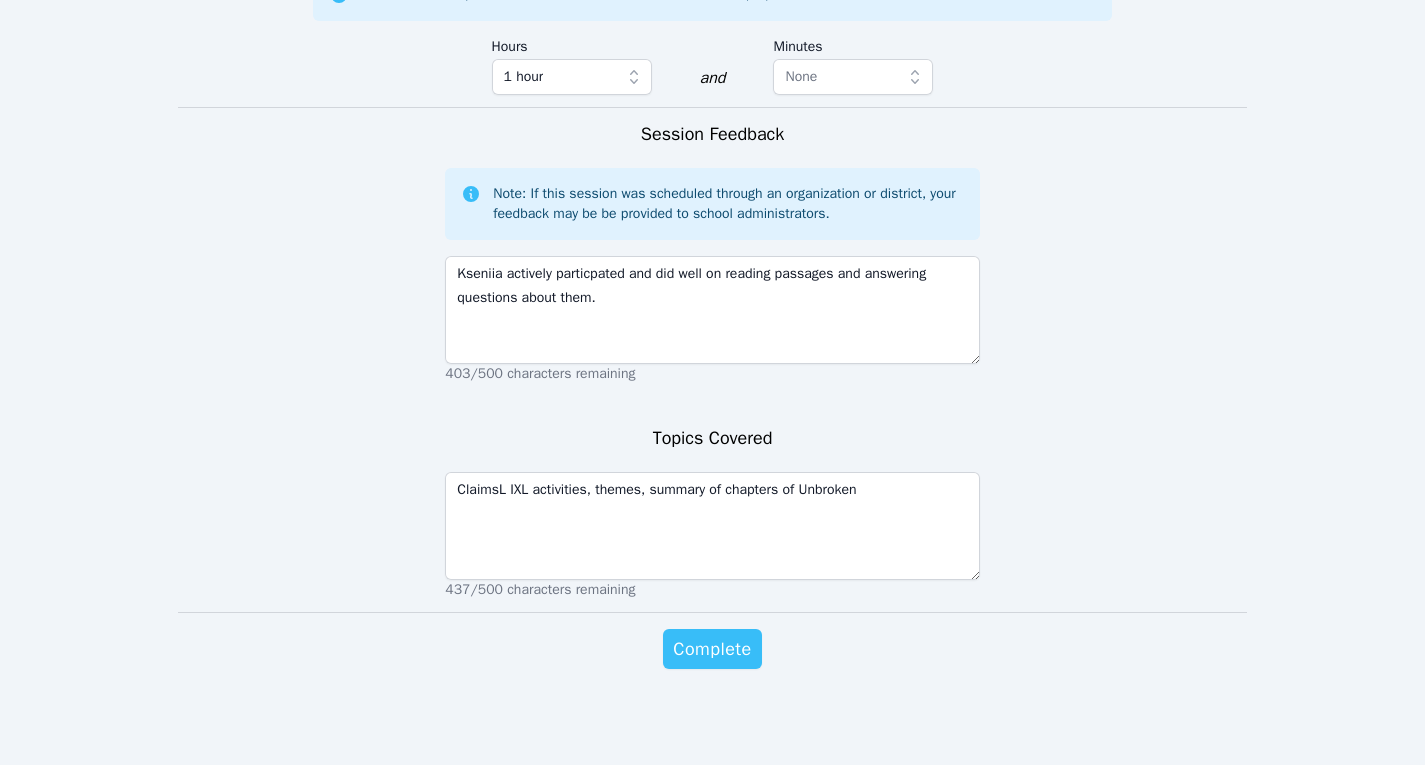 click on "Complete" at bounding box center [712, 649] 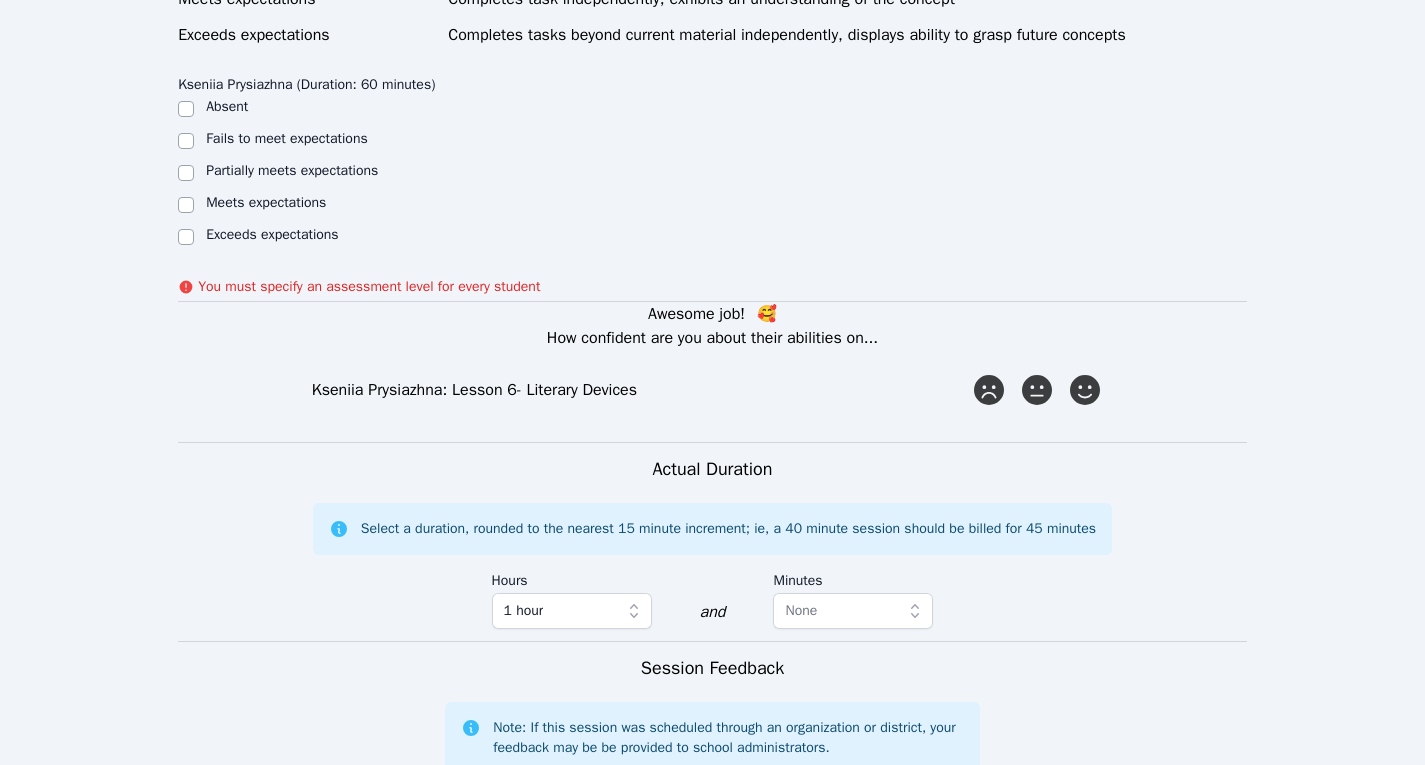 scroll, scrollTop: 1398, scrollLeft: 0, axis: vertical 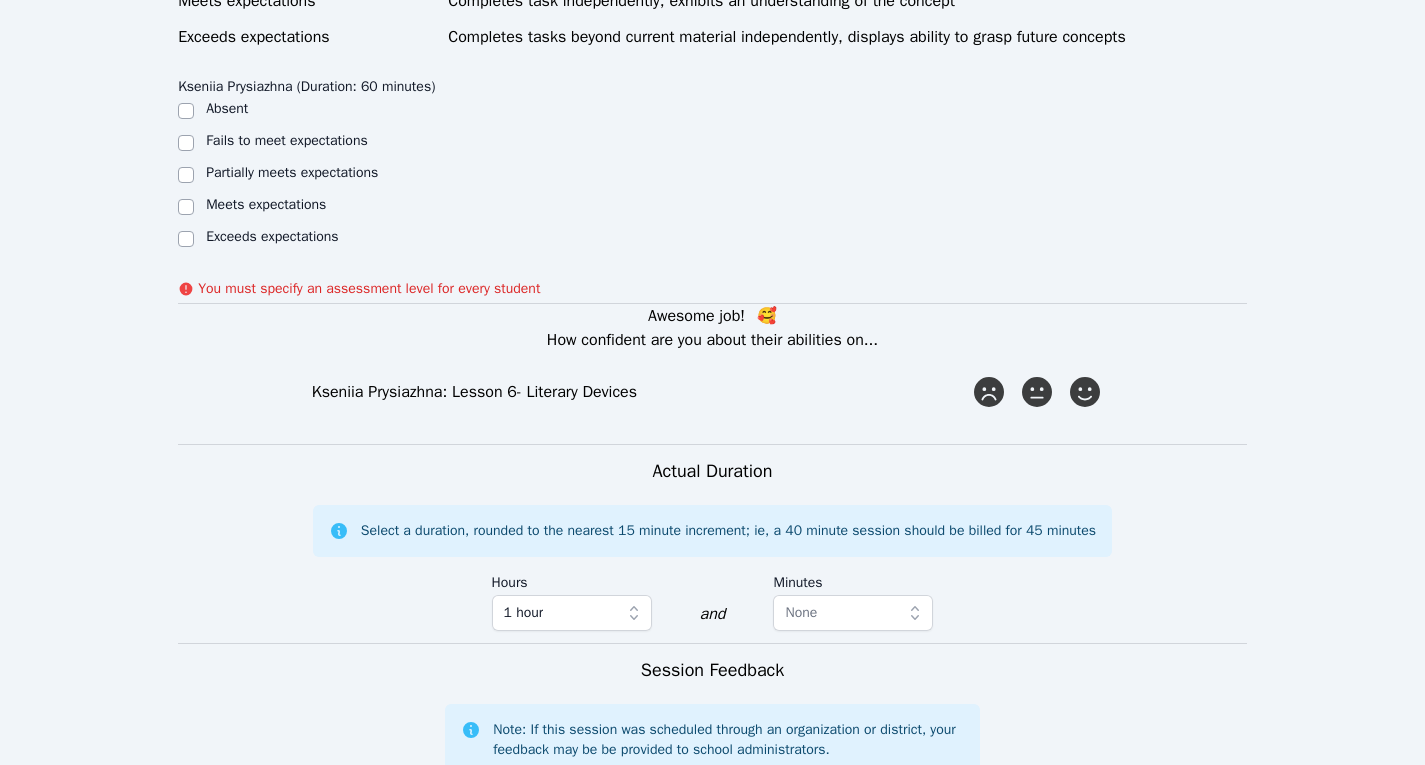 click on "Kseniia Prysiazhna: Lesson 6- Literary Devices" at bounding box center (713, 392) 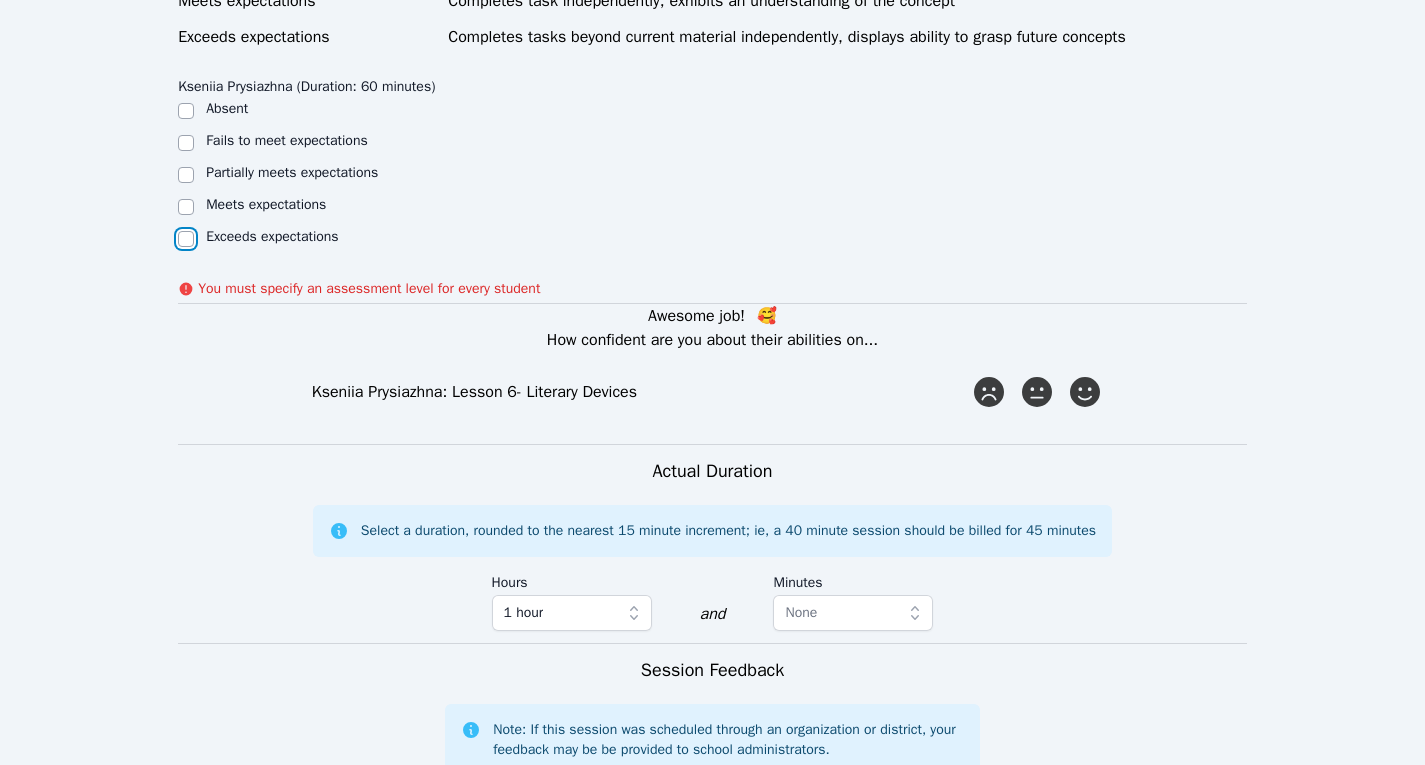 click on "Exceeds expectations" at bounding box center [186, 239] 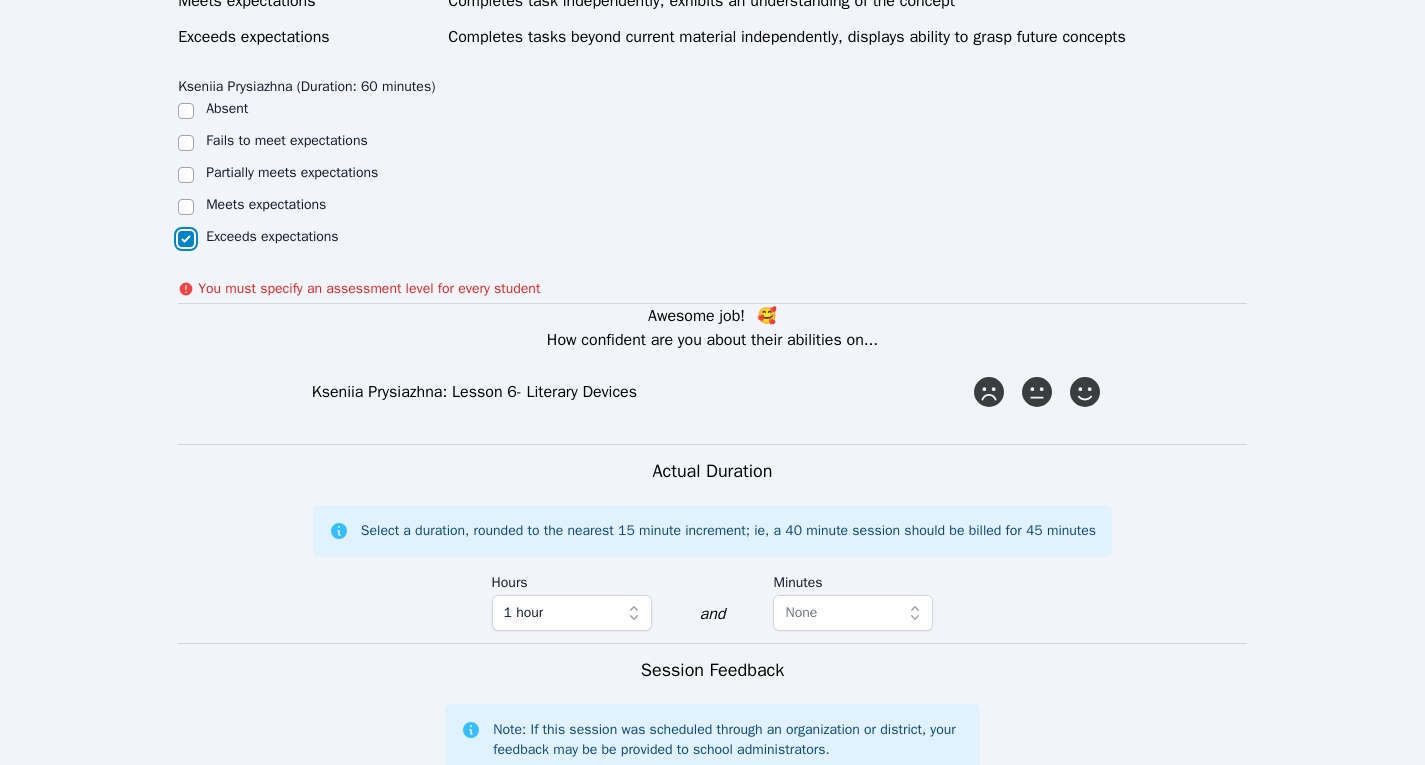 checkbox on "true" 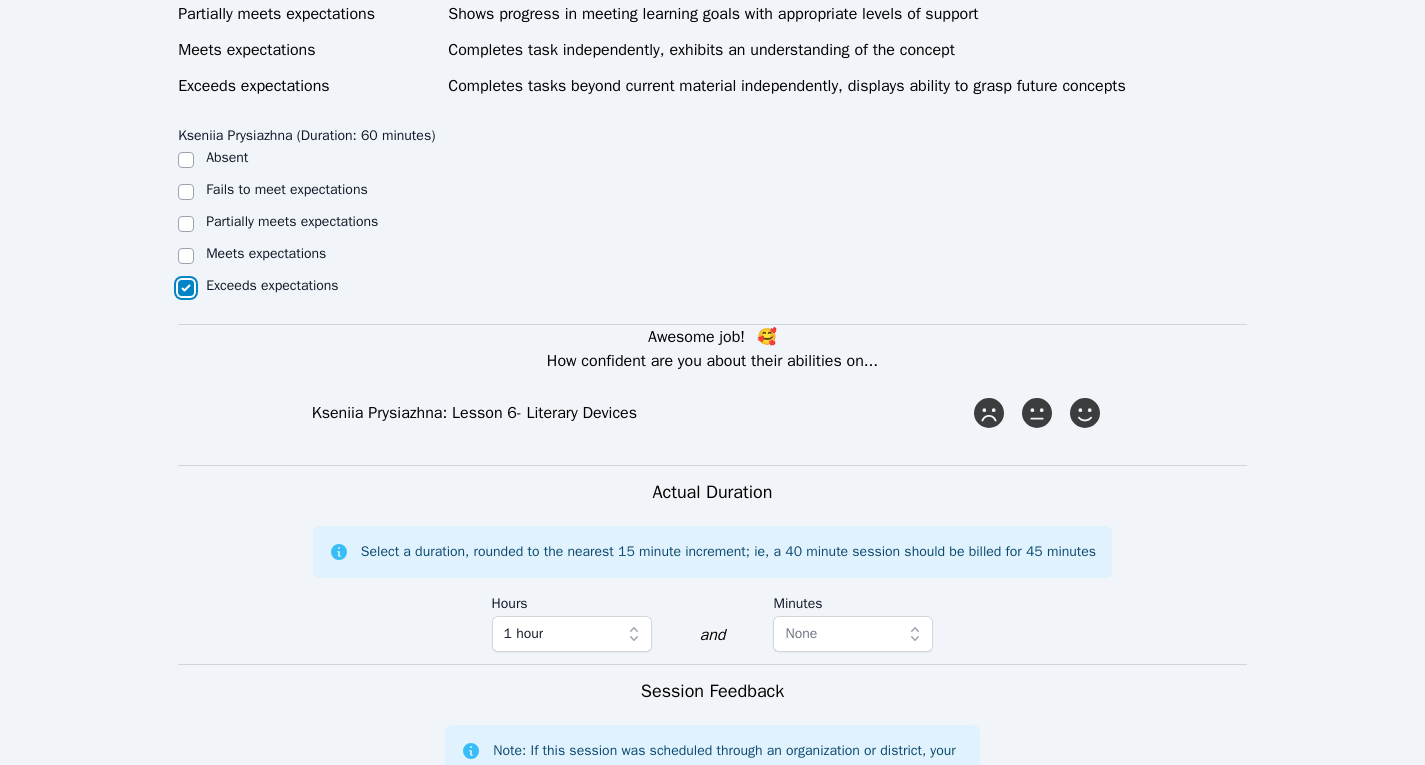 scroll, scrollTop: 1348, scrollLeft: 0, axis: vertical 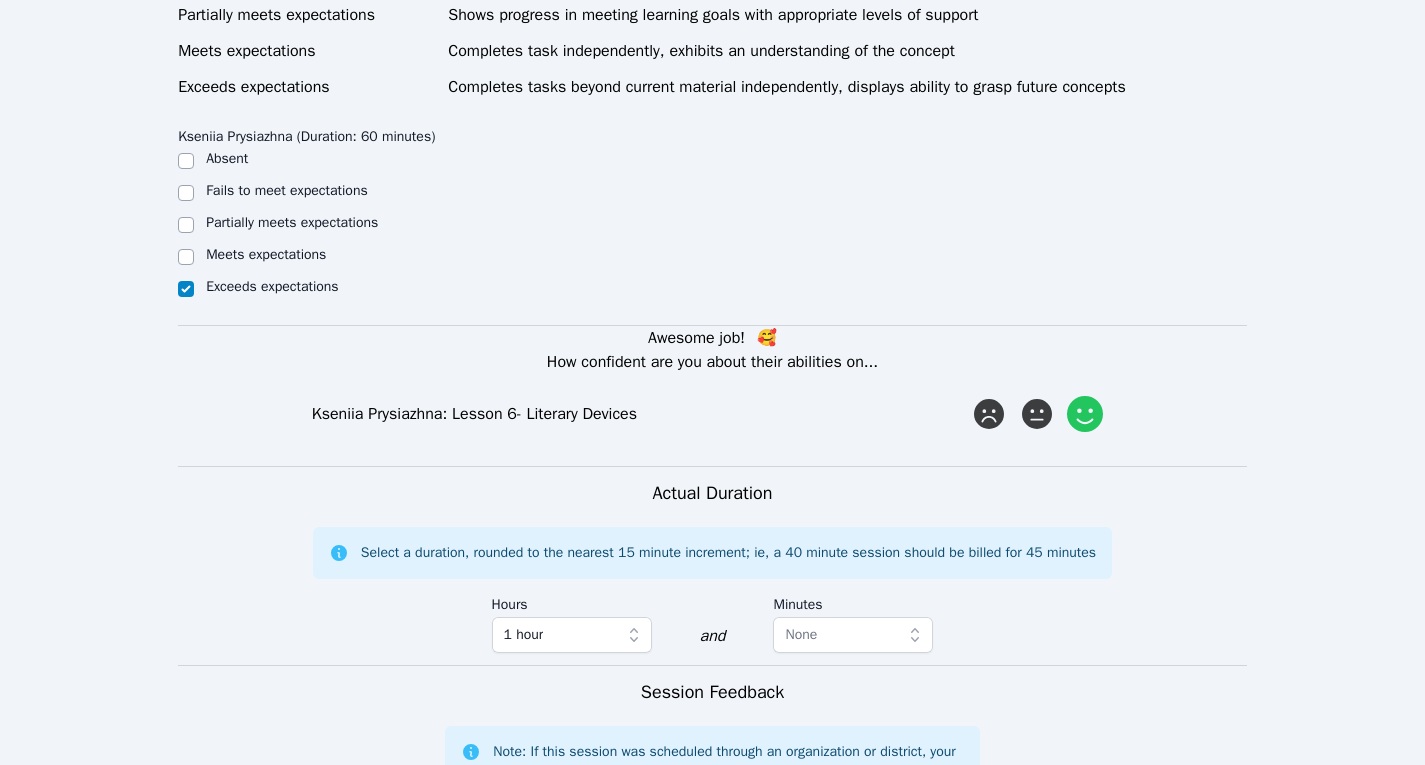 click 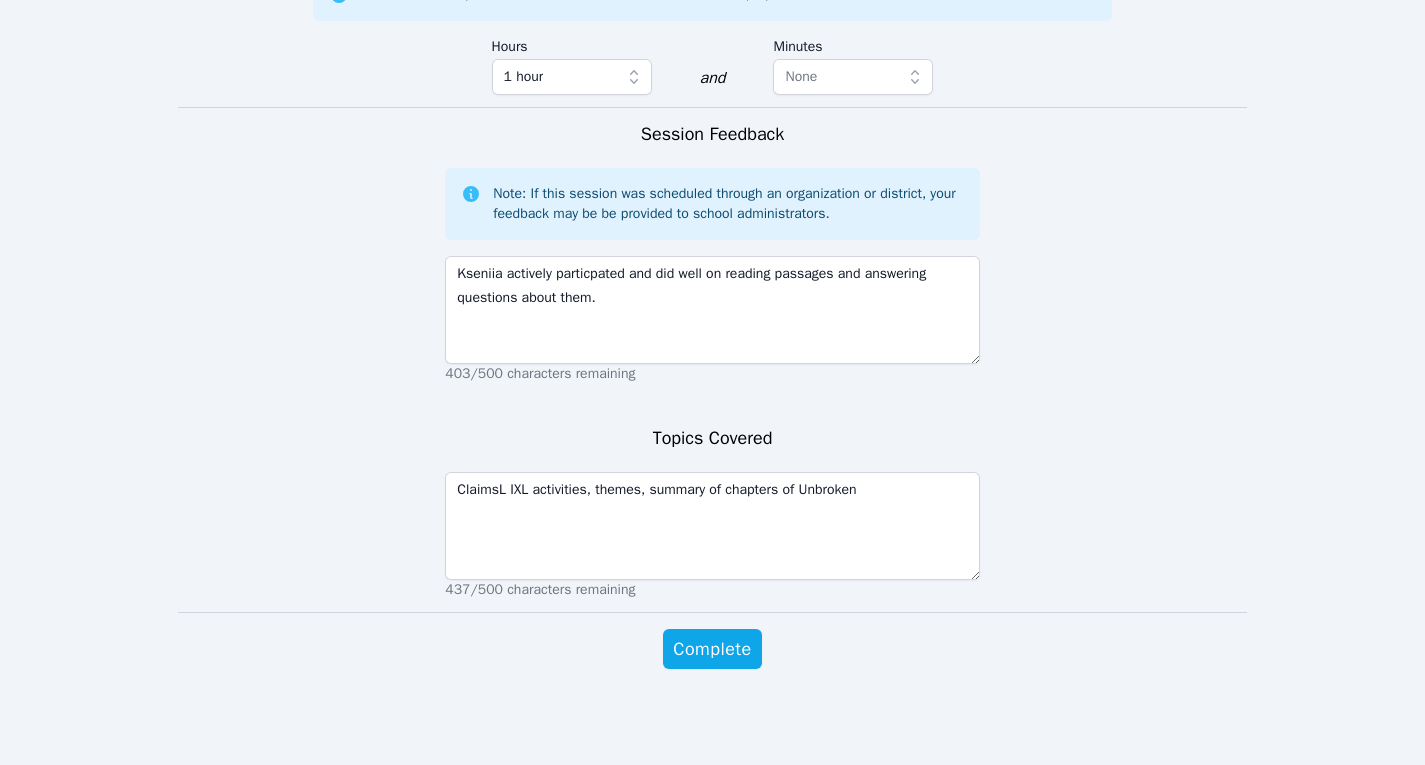 scroll, scrollTop: 1930, scrollLeft: 0, axis: vertical 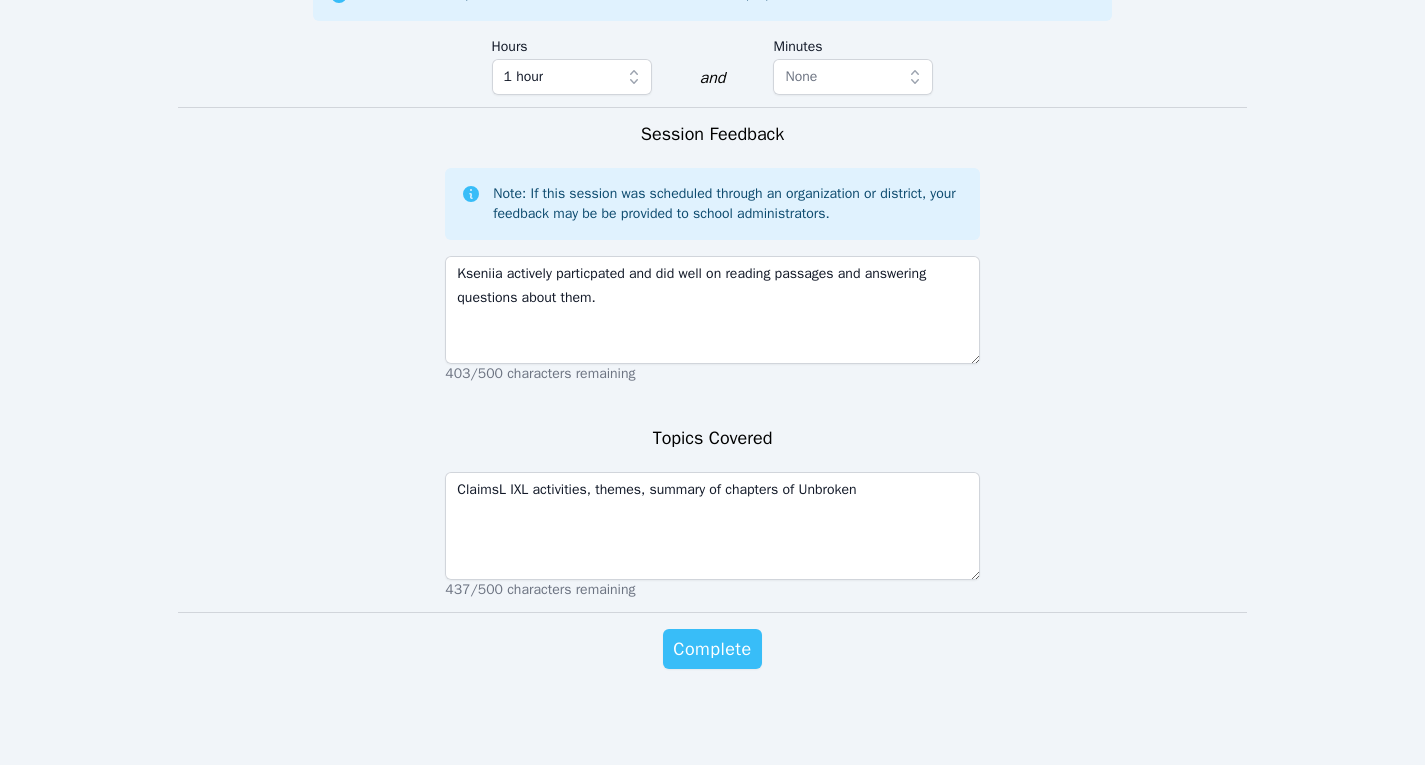 click on "Complete" at bounding box center [712, 649] 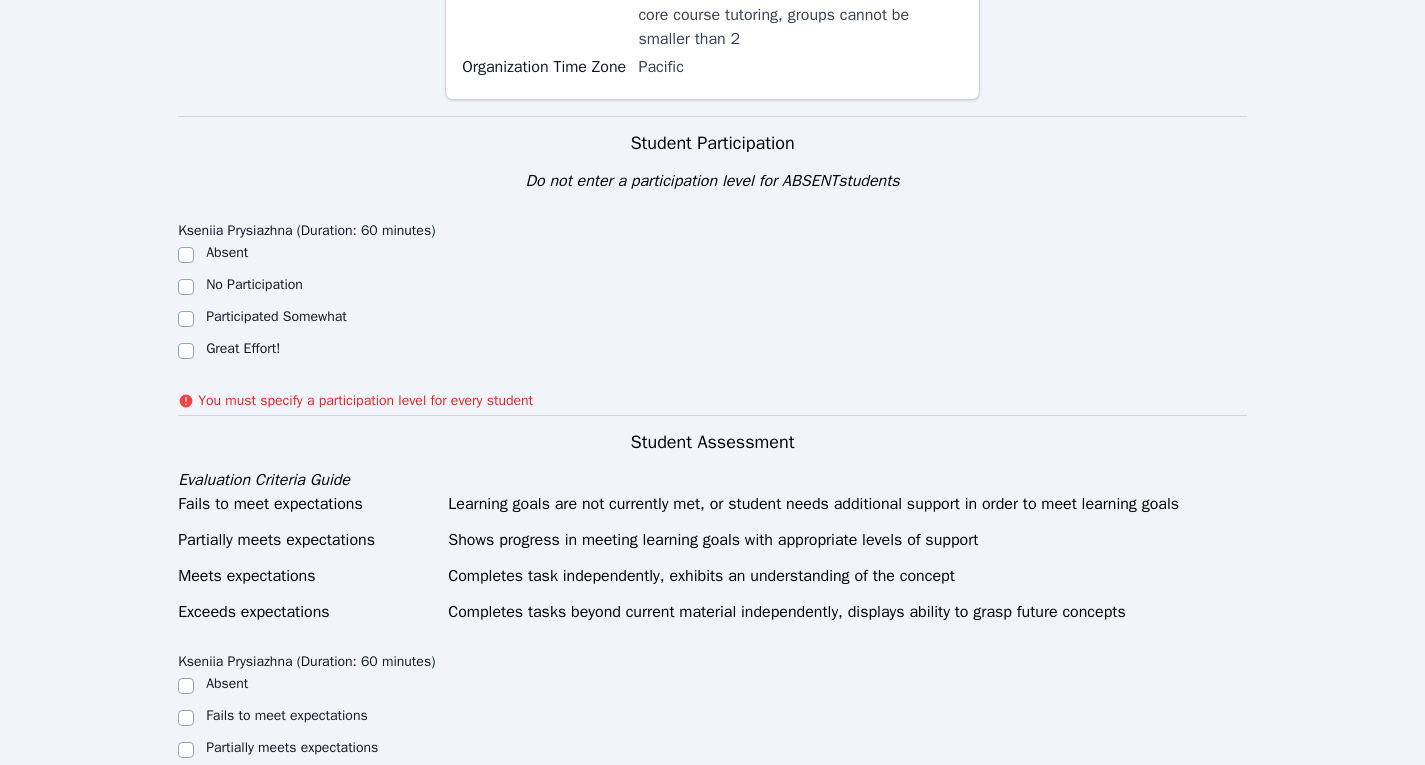 scroll, scrollTop: 822, scrollLeft: 0, axis: vertical 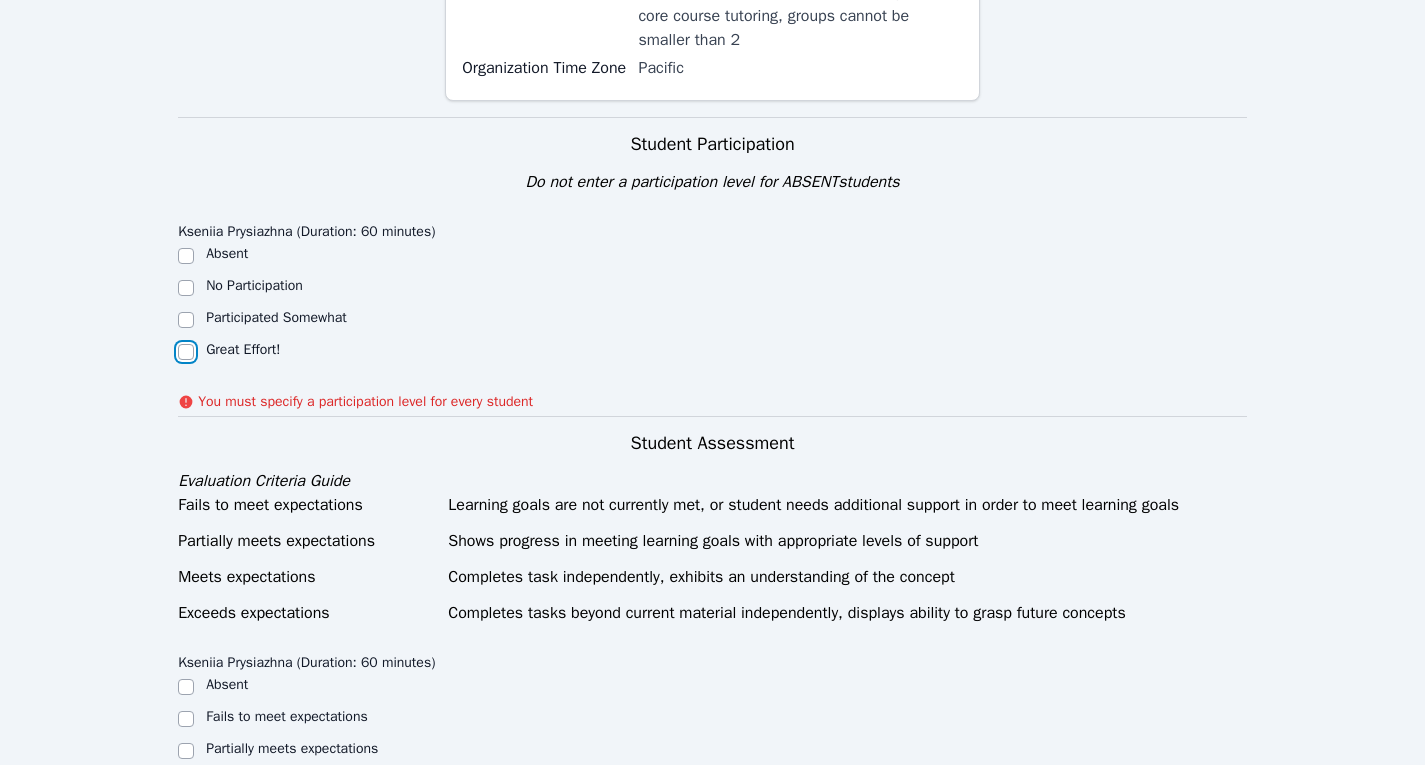 click on "Great Effort!" at bounding box center [186, 352] 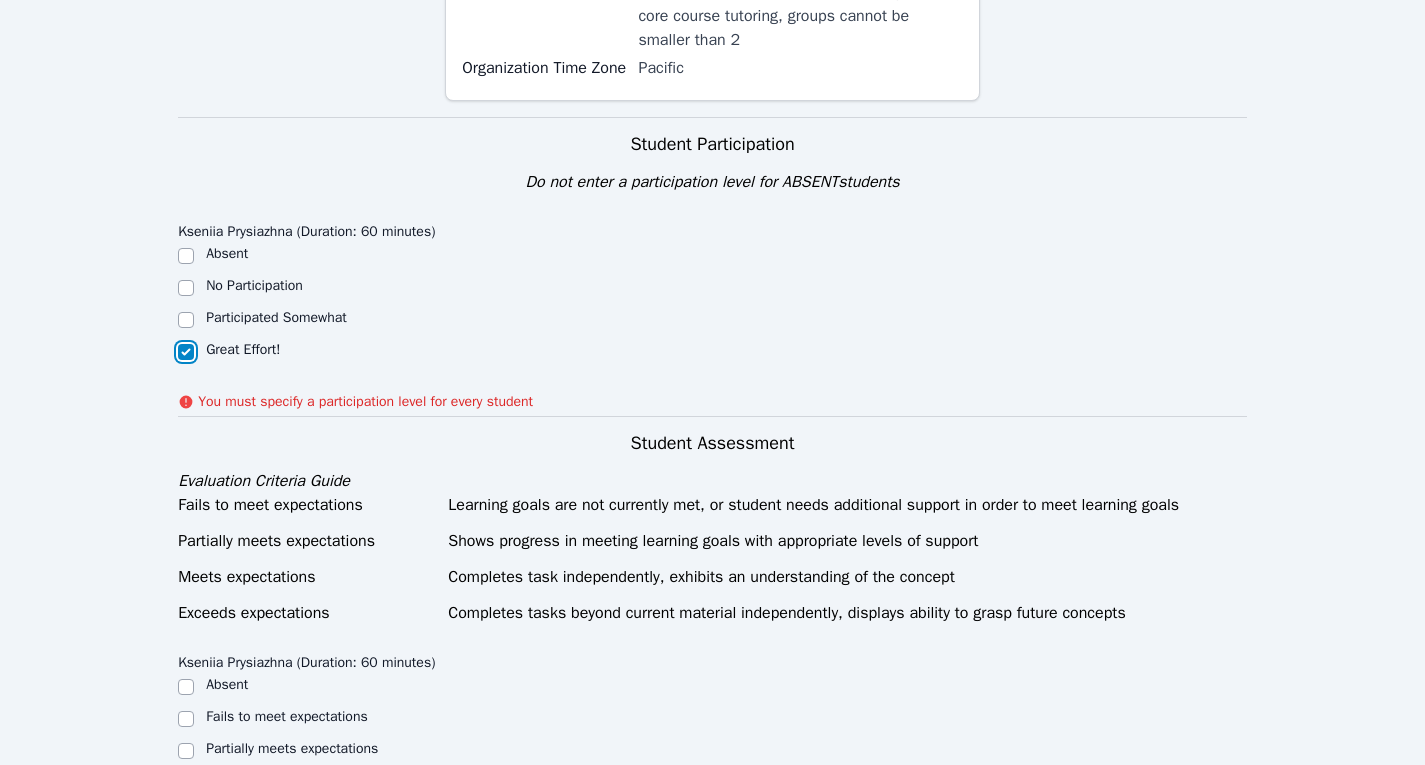 checkbox on "true" 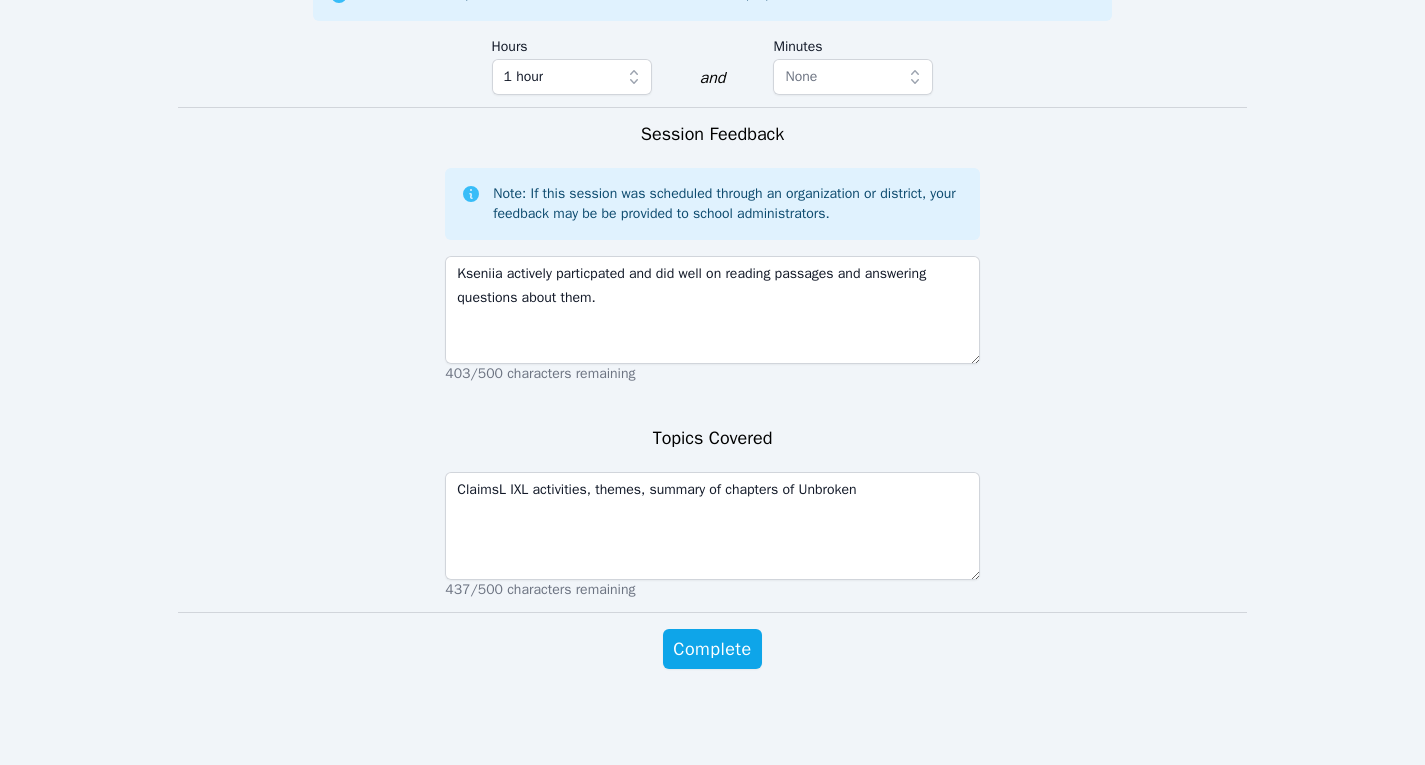 scroll, scrollTop: 1902, scrollLeft: 0, axis: vertical 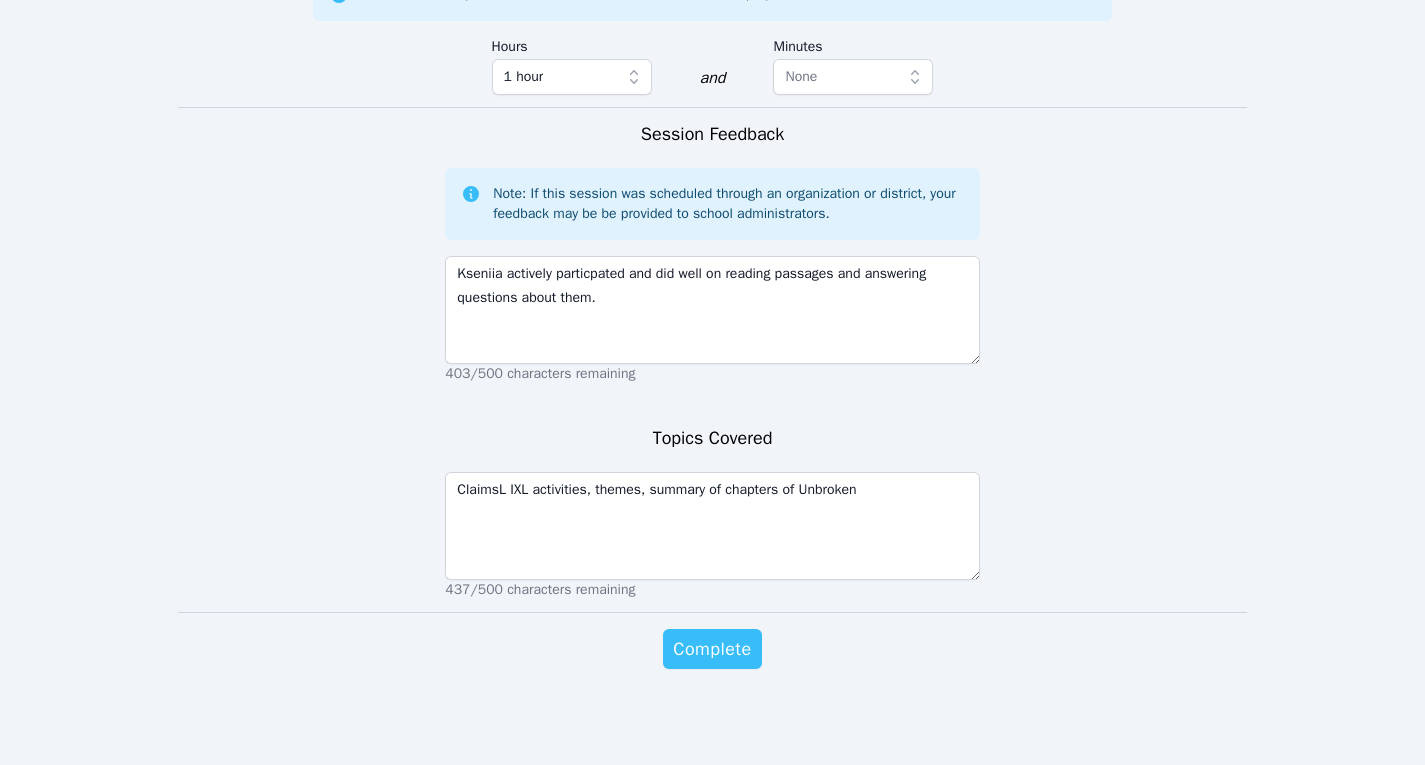 click on "Complete" at bounding box center (712, 649) 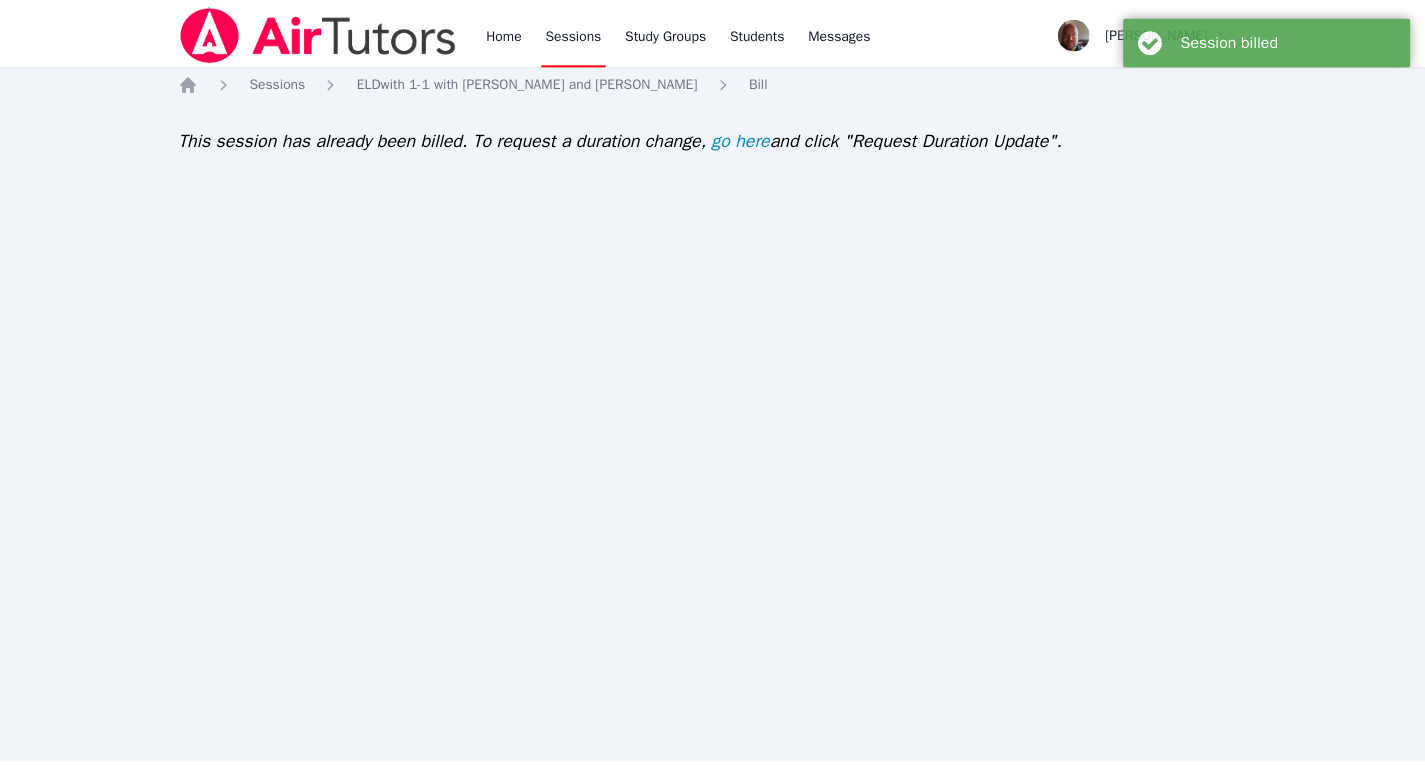 scroll, scrollTop: 0, scrollLeft: 0, axis: both 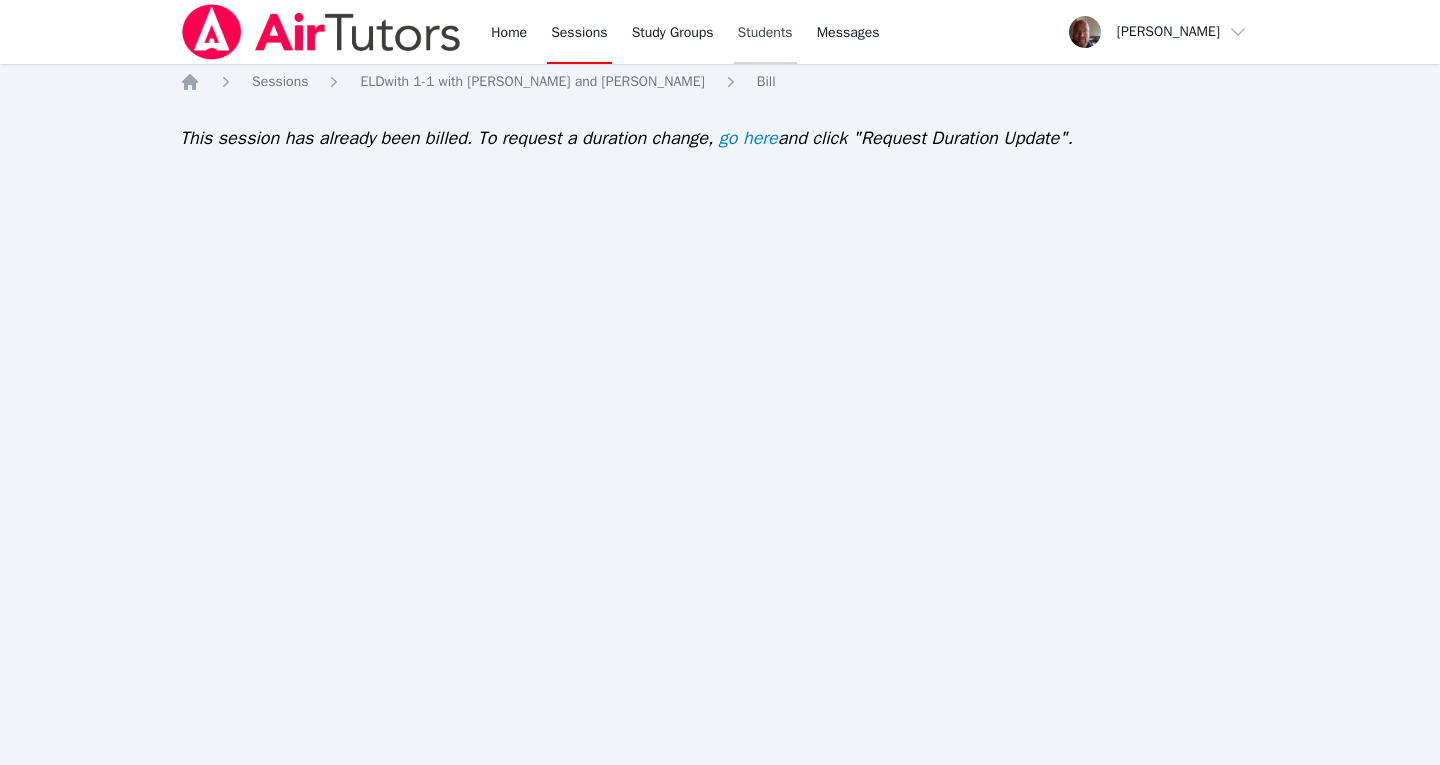 click on "Students" at bounding box center [765, 32] 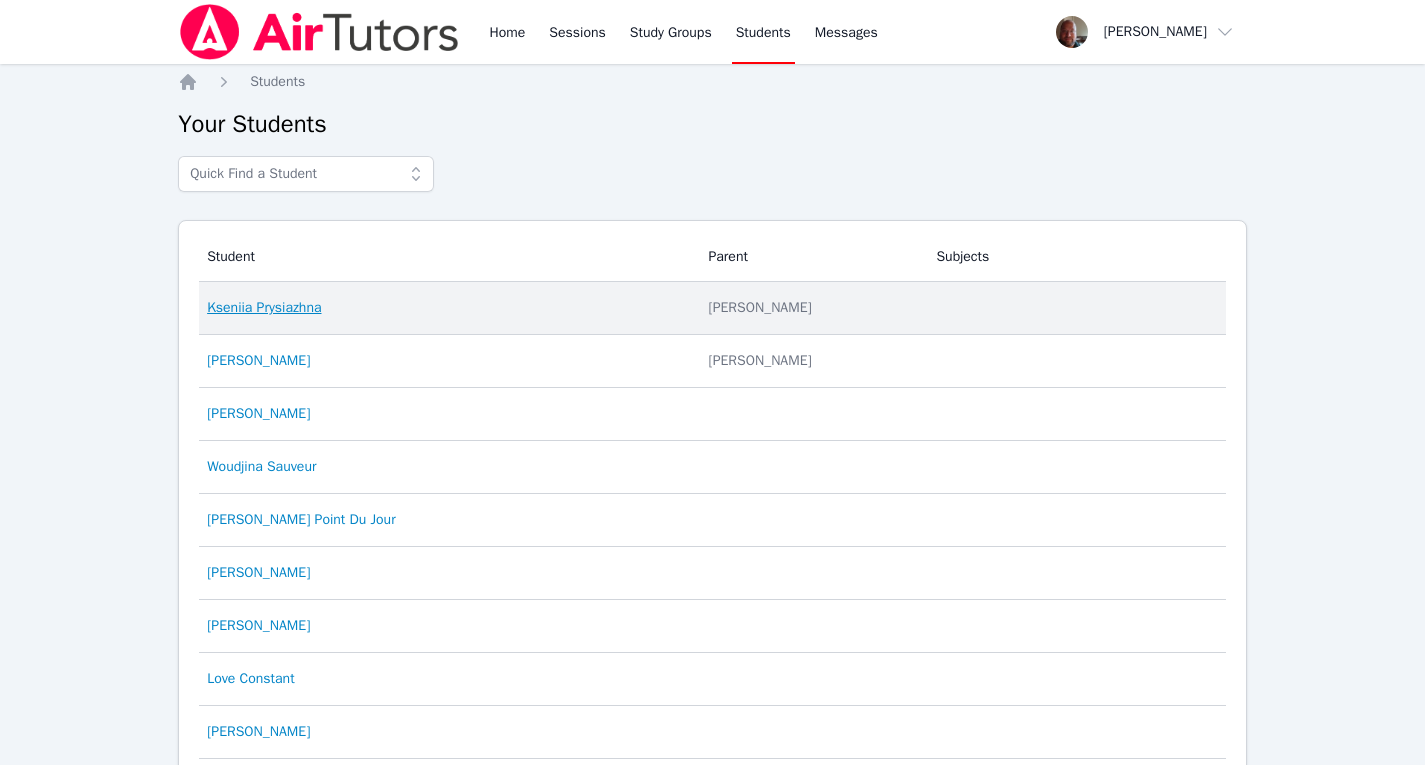 click on "Kseniia Prysiazhna" at bounding box center (264, 308) 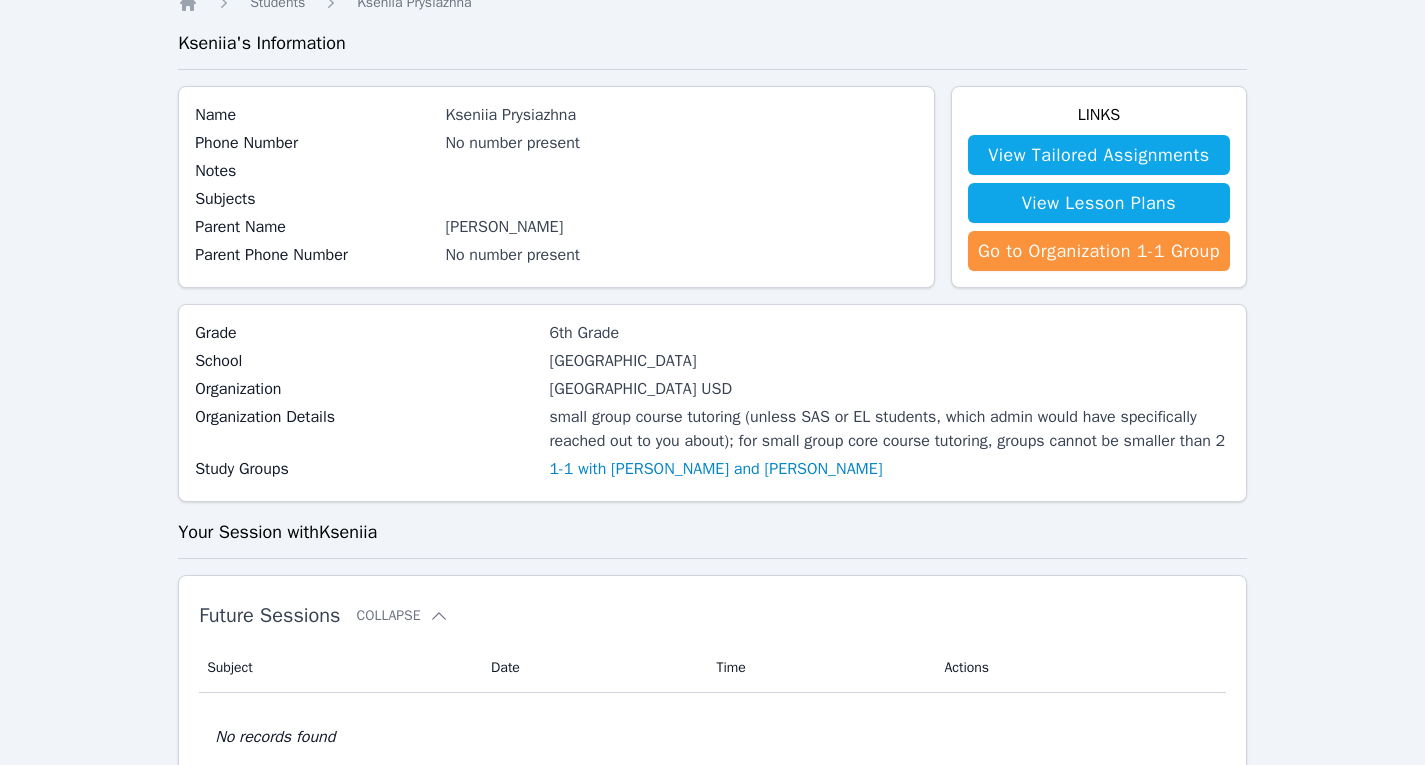 scroll, scrollTop: 80, scrollLeft: 0, axis: vertical 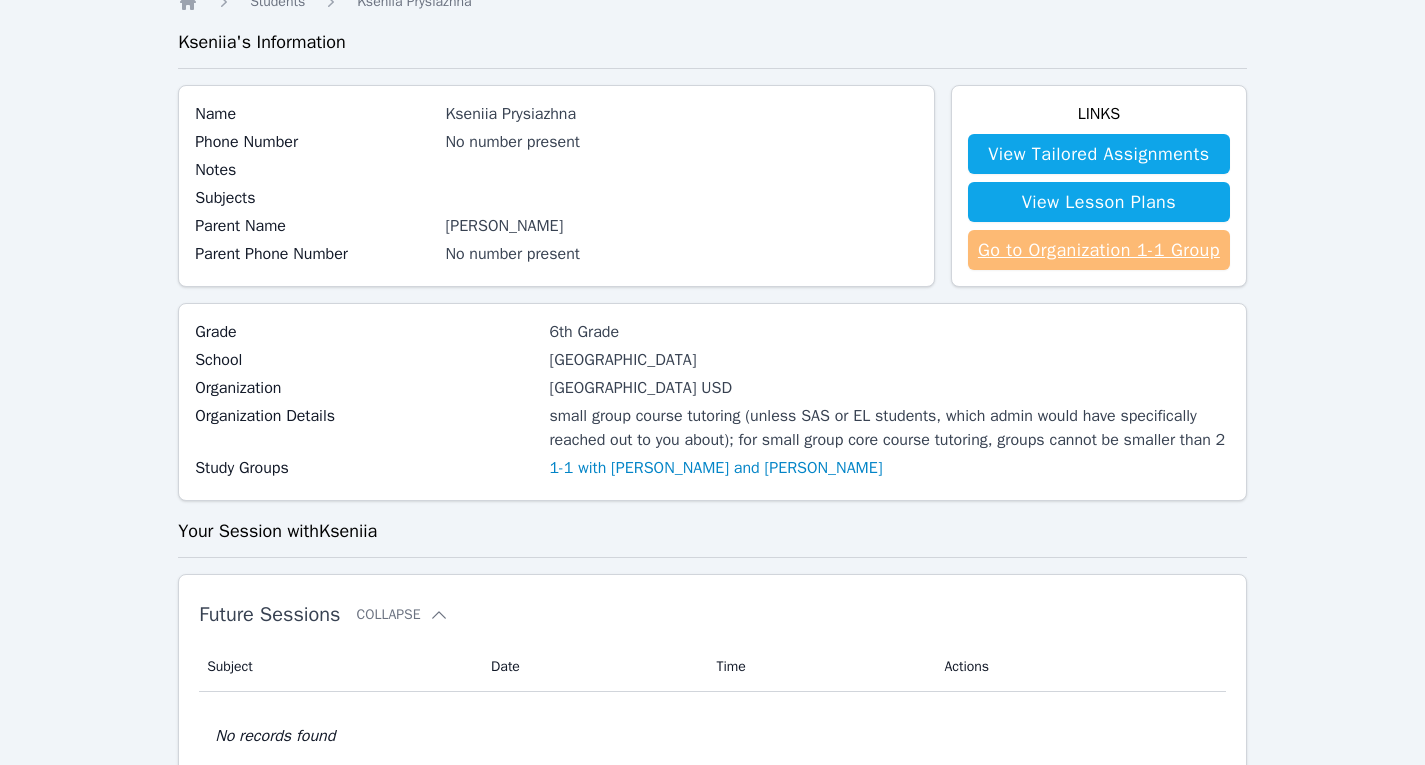 click on "Go to Organization 1-1 Group" at bounding box center (1099, 250) 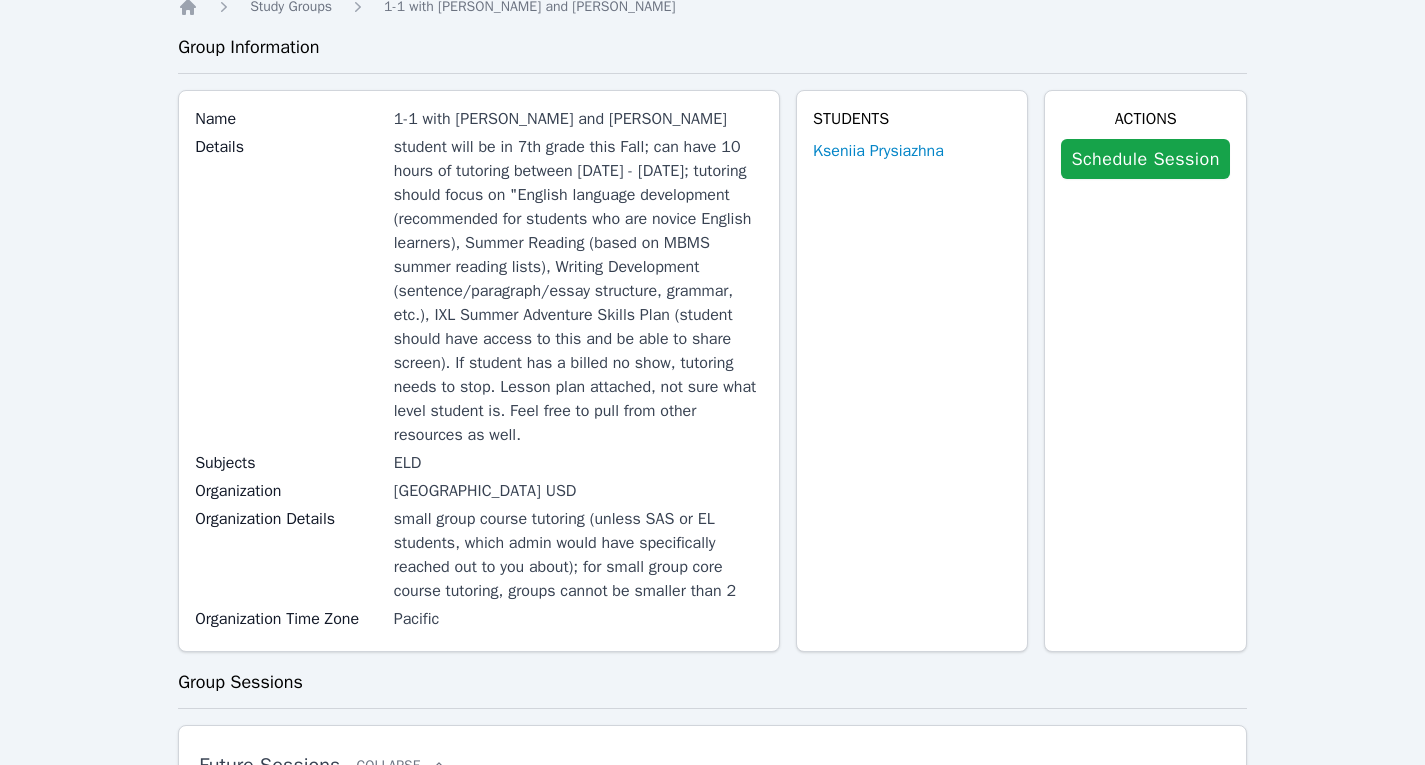 scroll, scrollTop: 76, scrollLeft: 0, axis: vertical 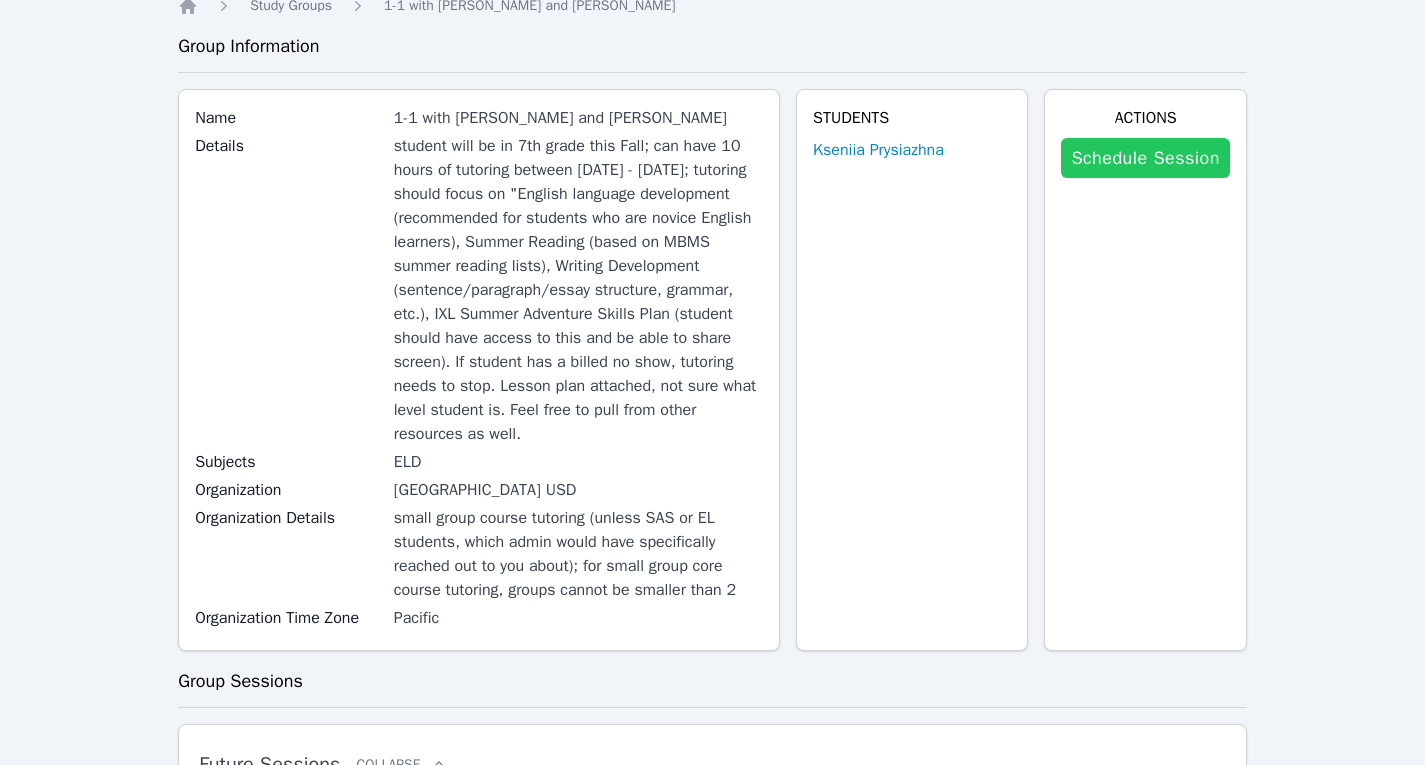 click on "Schedule Session" at bounding box center (1145, 158) 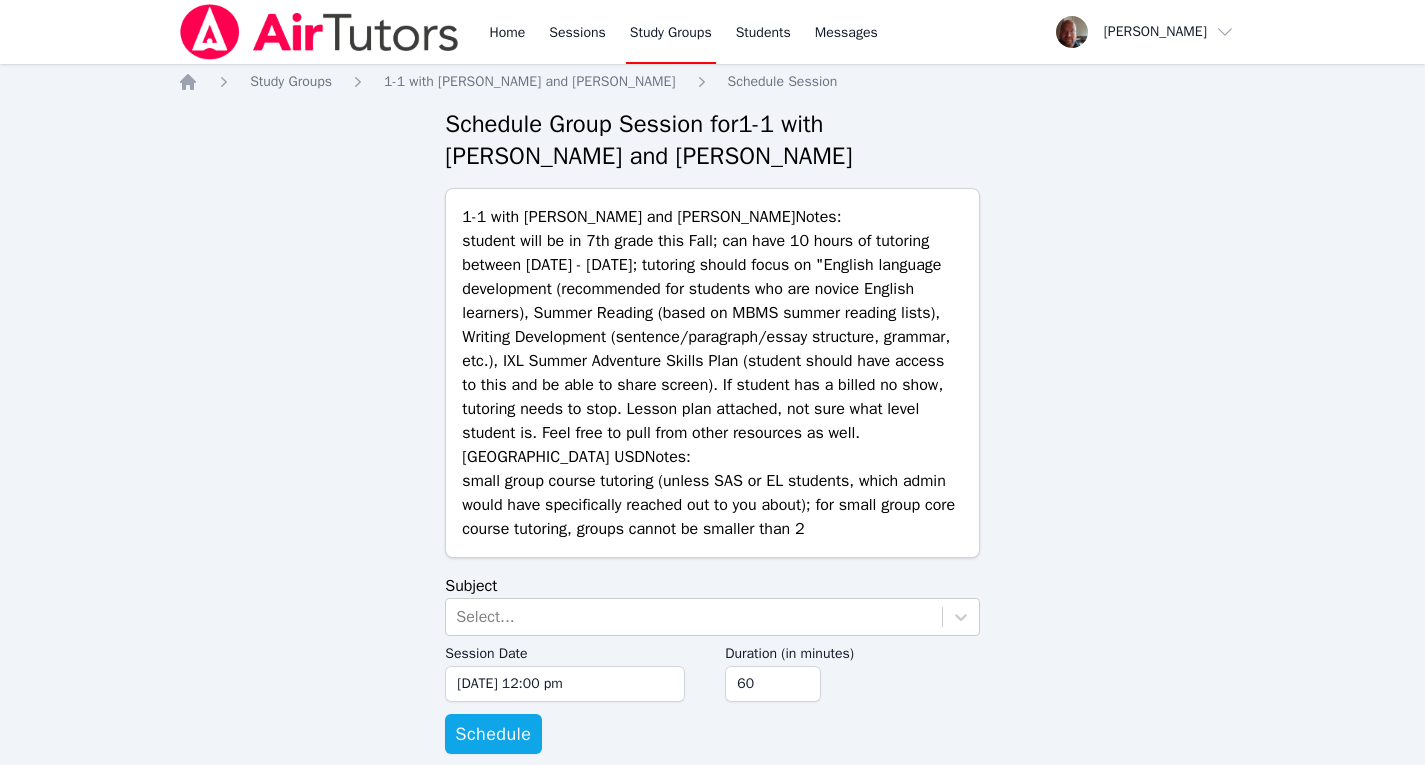 scroll, scrollTop: 29, scrollLeft: 0, axis: vertical 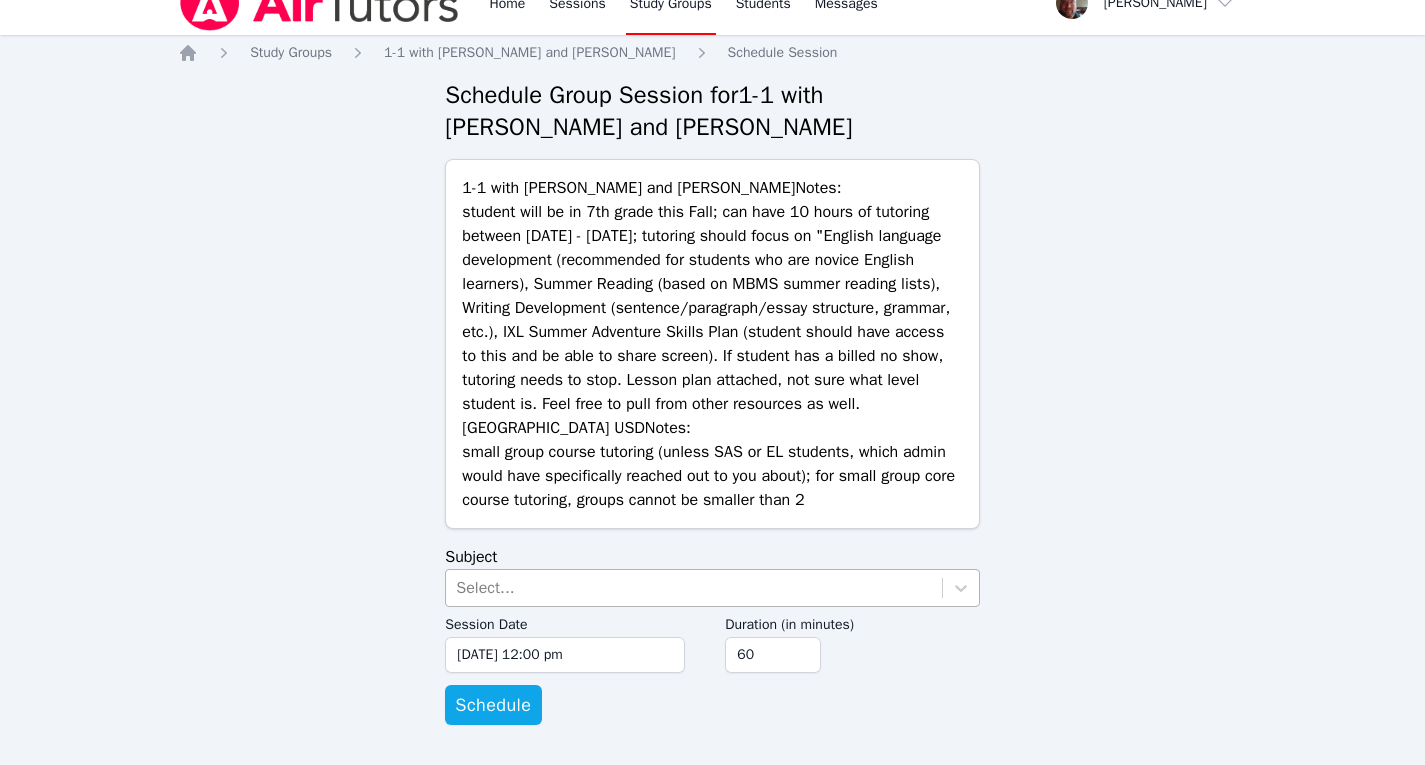 click on "Select..." at bounding box center (693, 588) 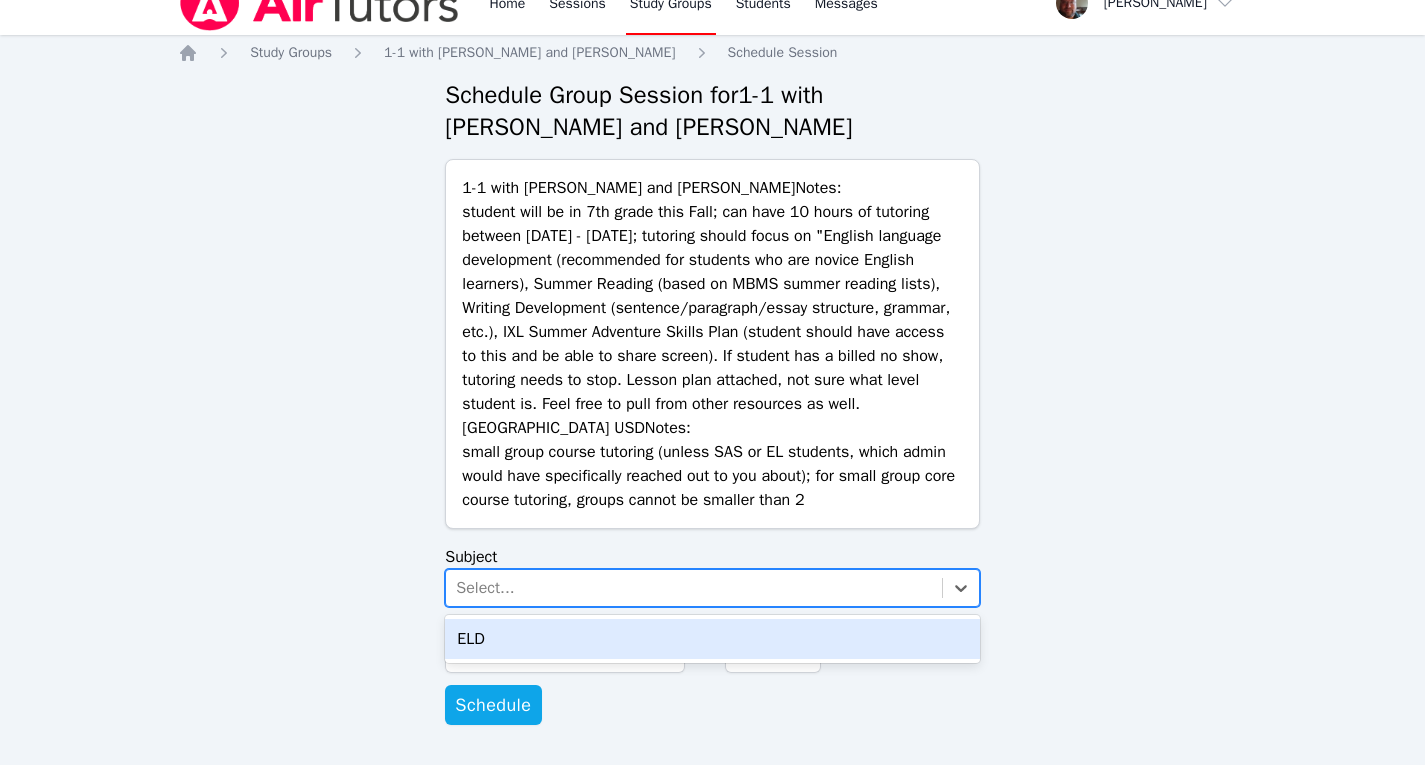 click on "ELD" at bounding box center (712, 639) 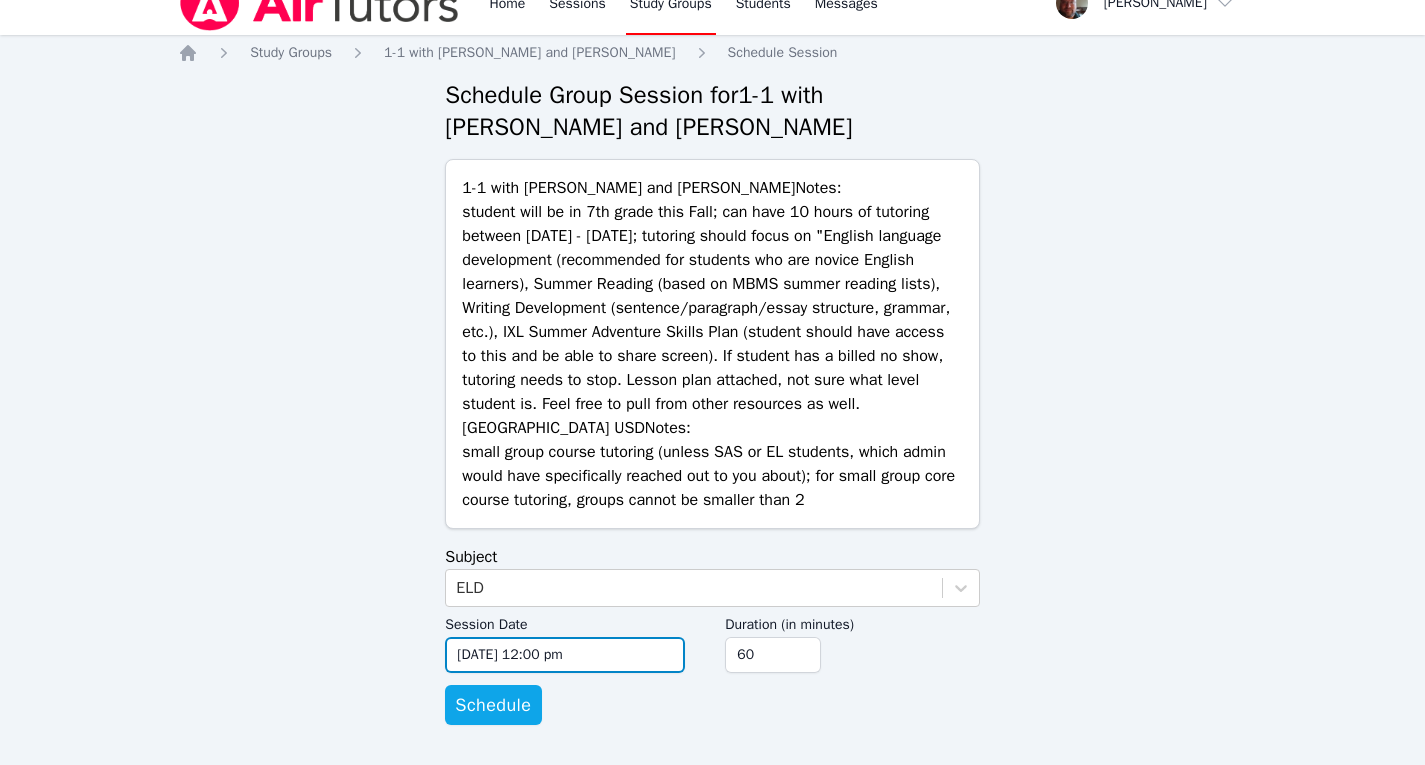click on "[DATE] 12:00 pm" at bounding box center (565, 655) 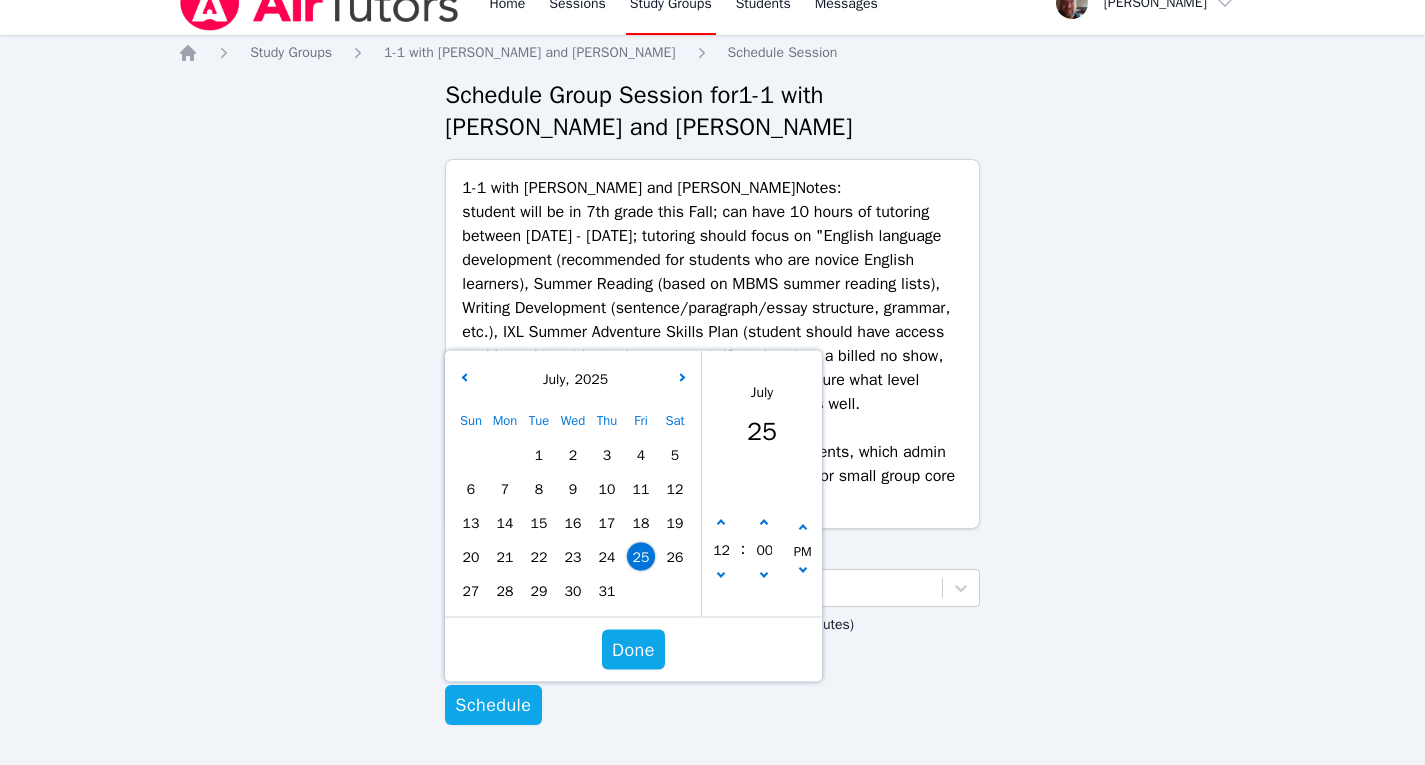 click on "28" at bounding box center [505, 591] 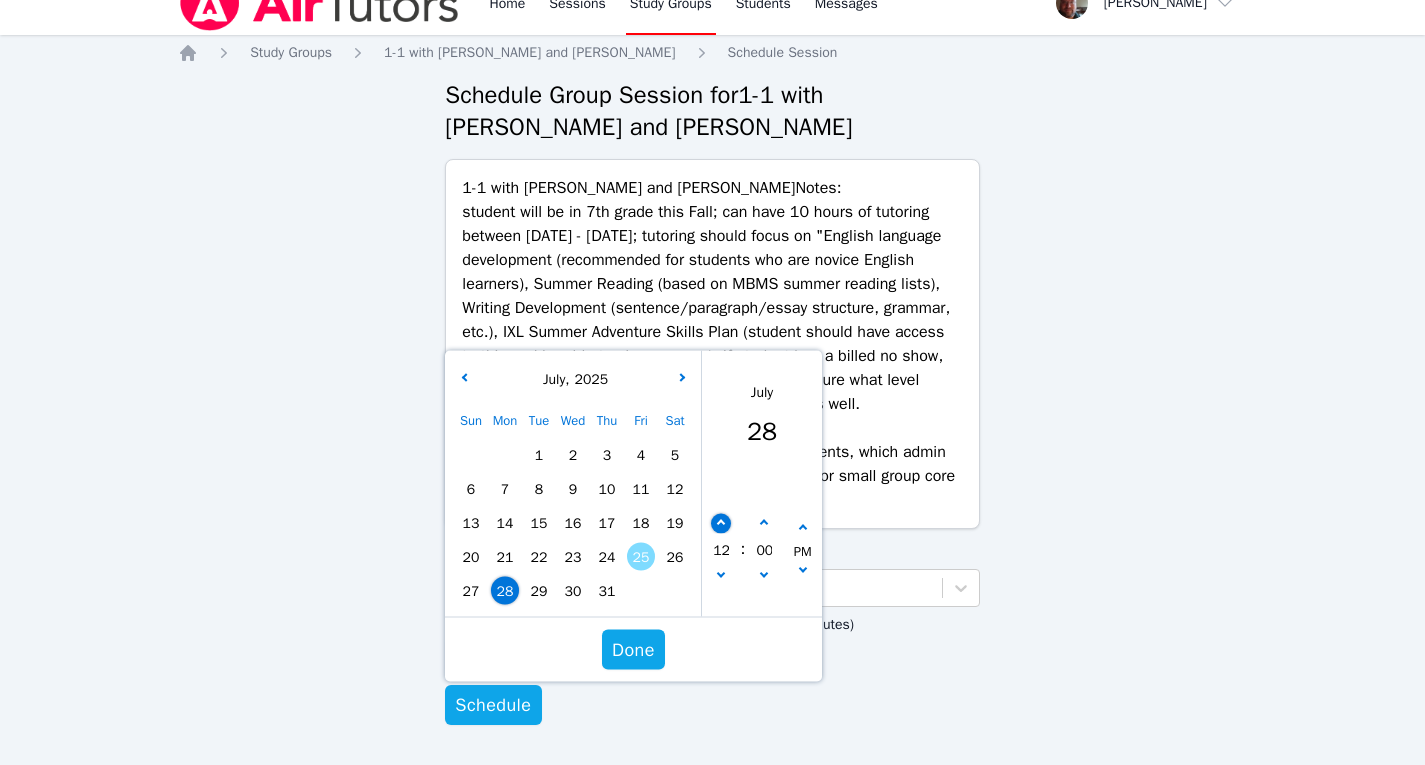 click at bounding box center [721, 524] 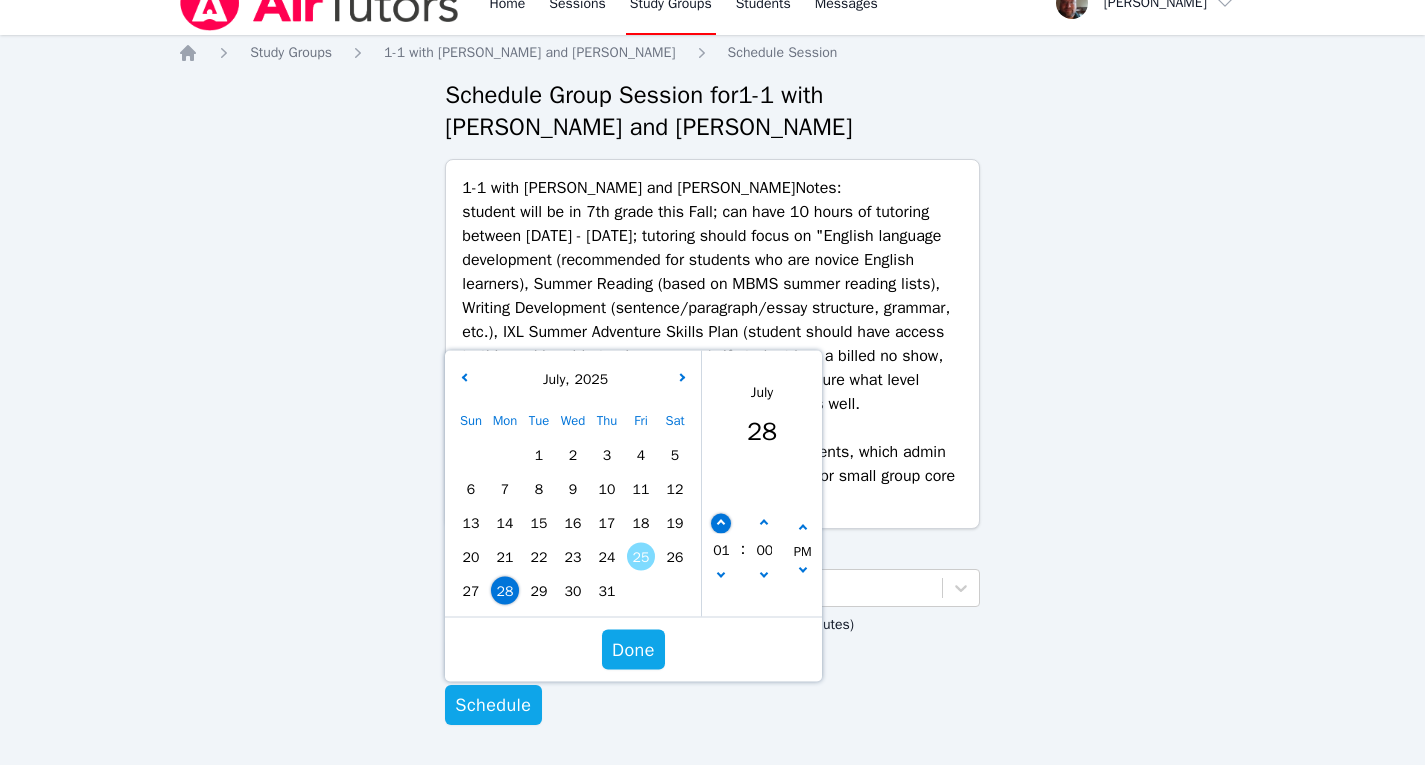 click at bounding box center (721, 524) 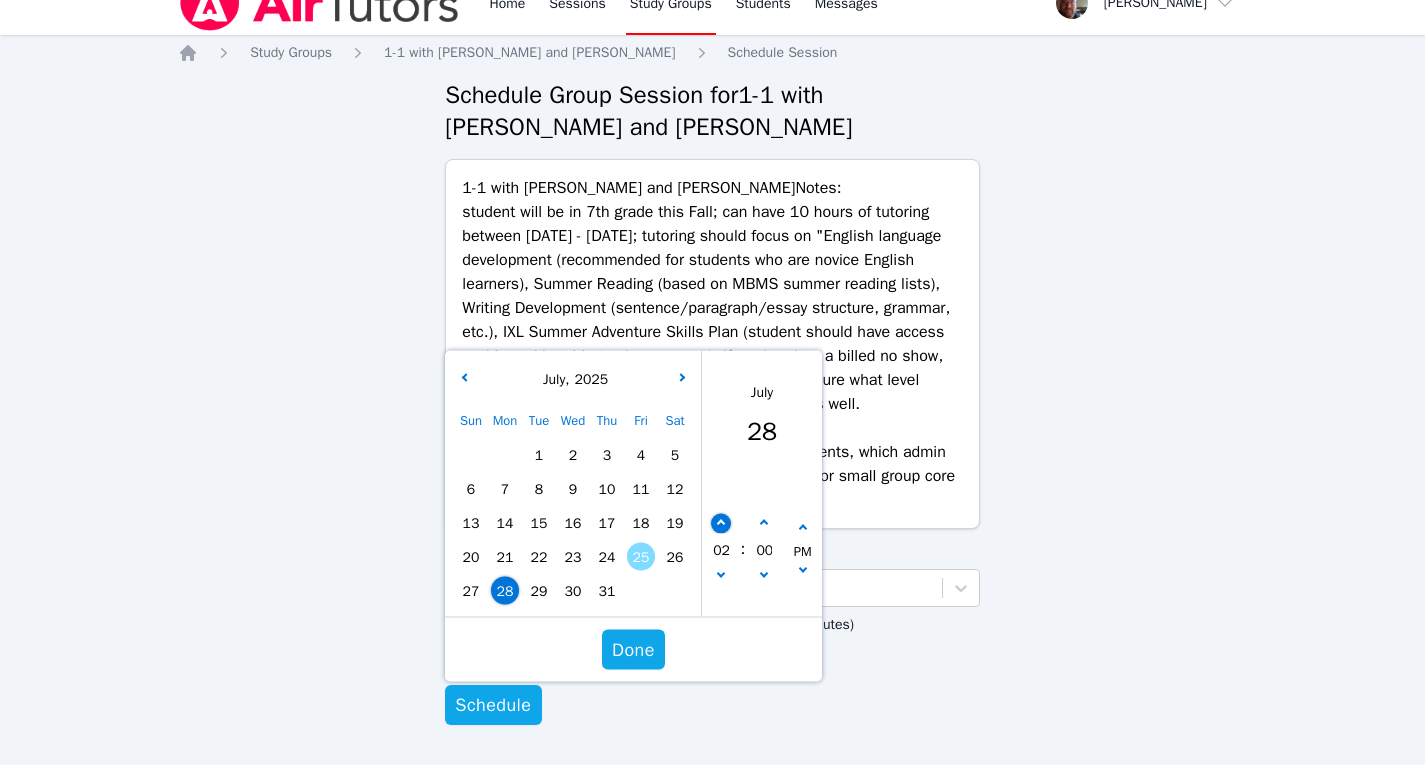 click at bounding box center (721, 524) 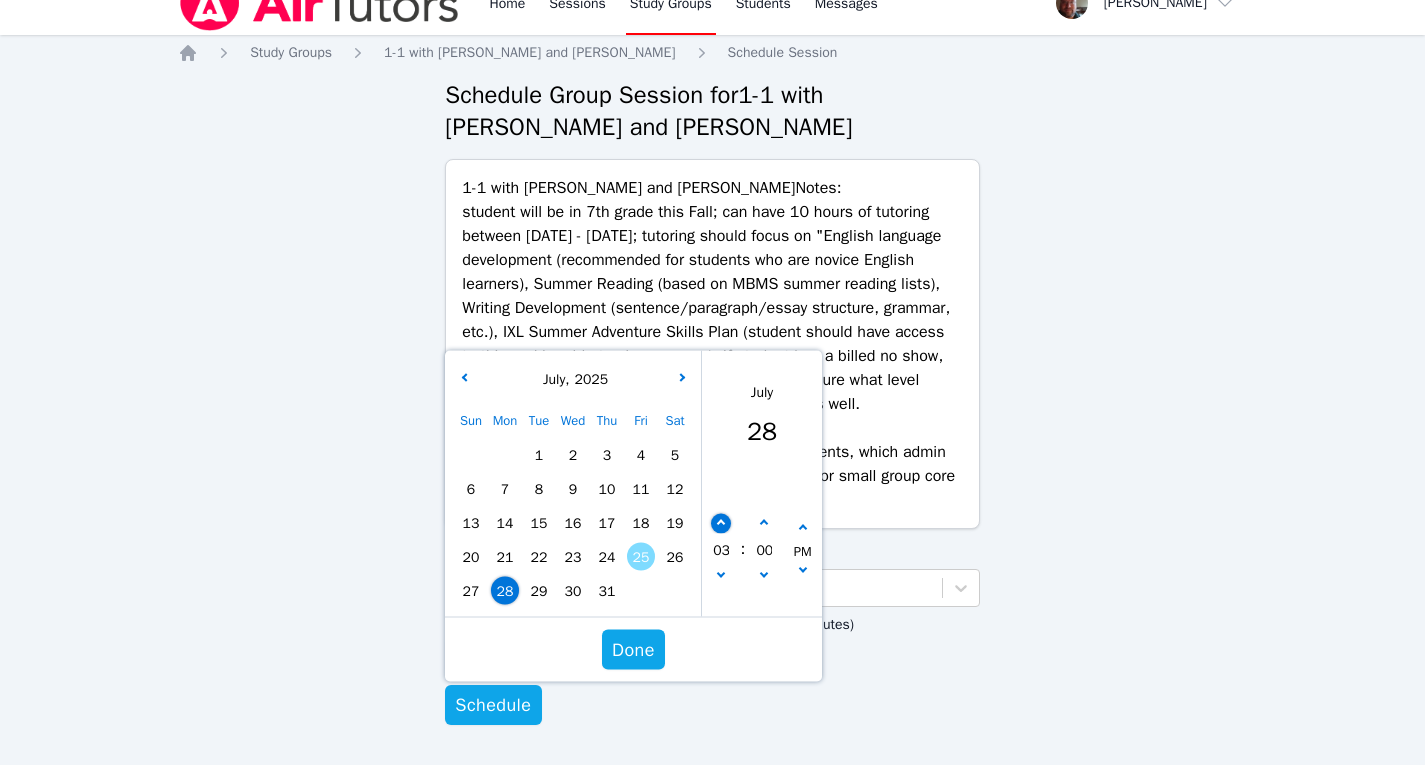 click at bounding box center (721, 524) 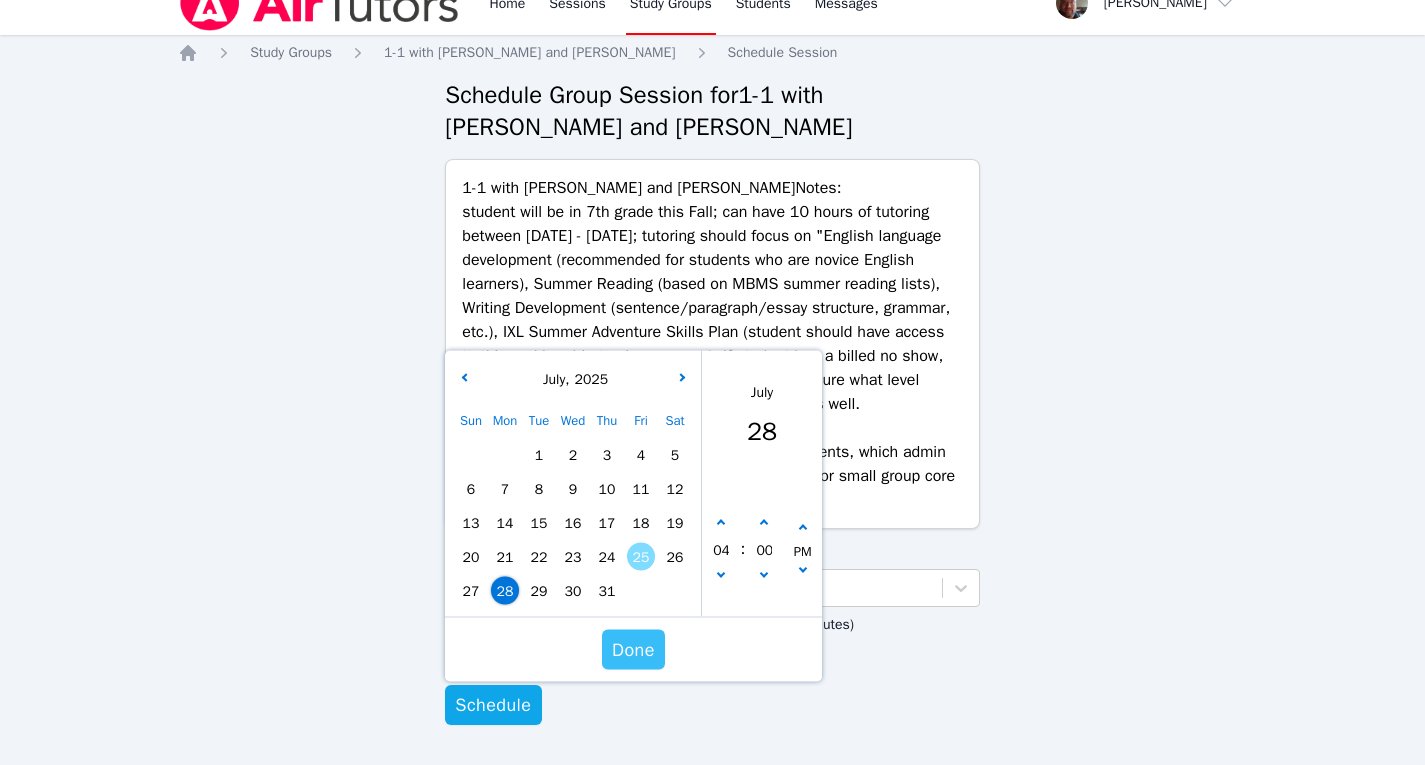 click on "Done" at bounding box center (633, 650) 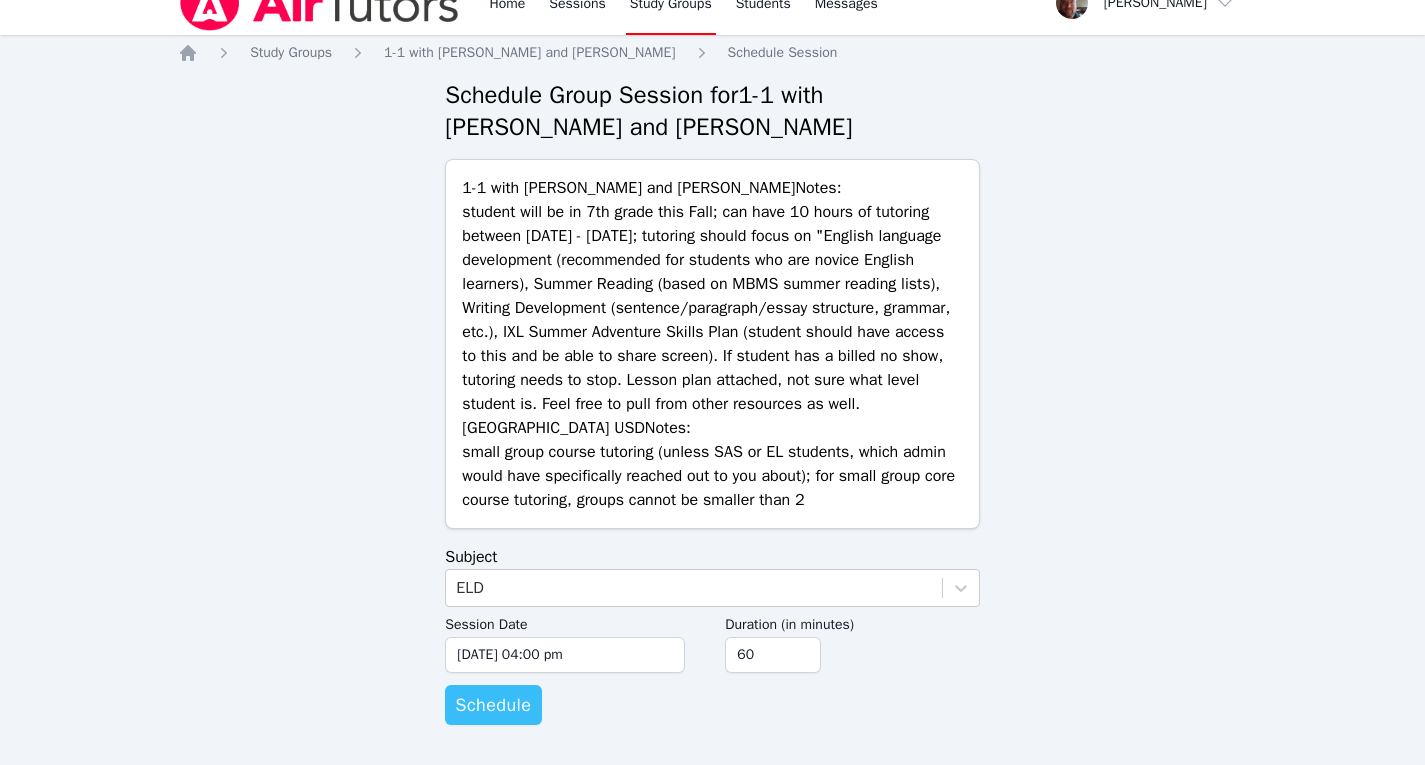 click on "Schedule" at bounding box center [493, 705] 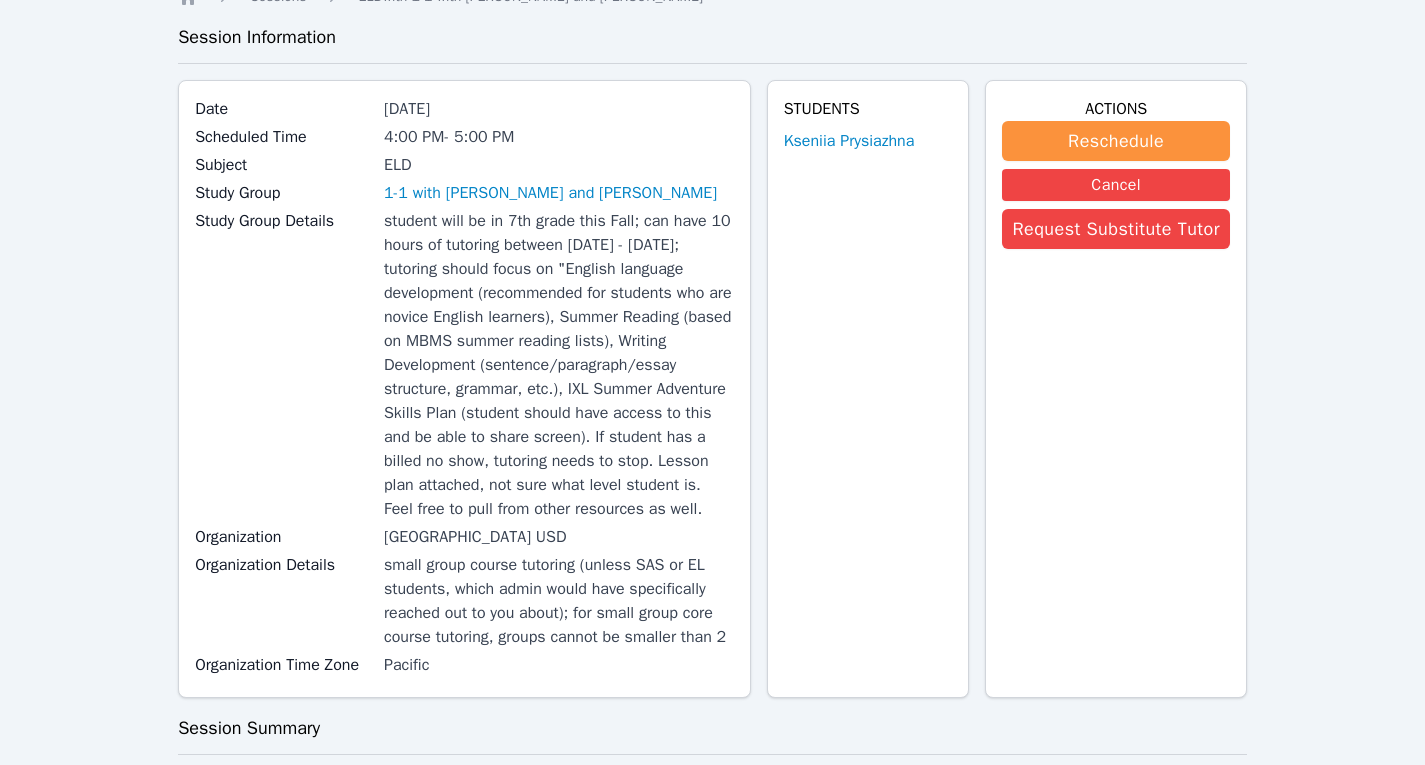 scroll, scrollTop: 0, scrollLeft: 0, axis: both 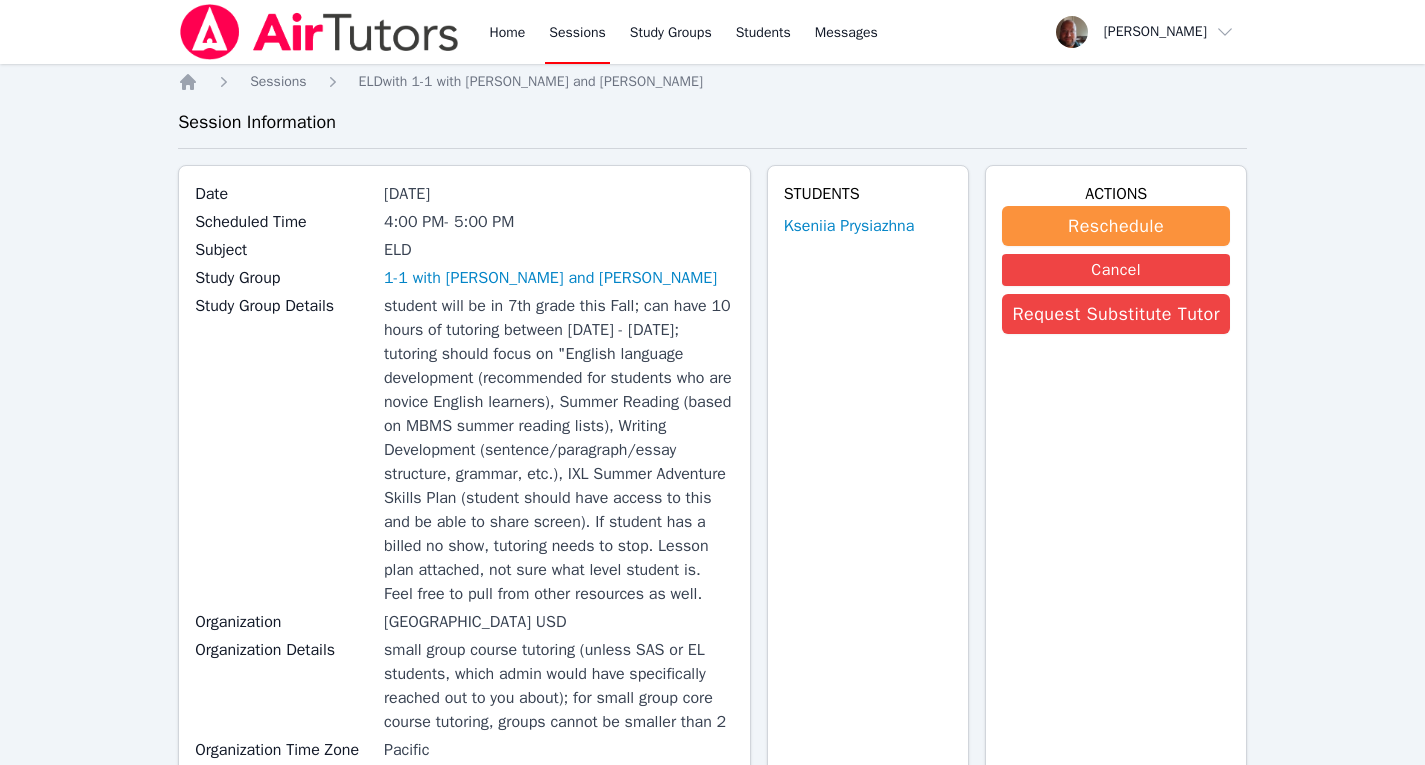 click on "Sessions" at bounding box center [577, 32] 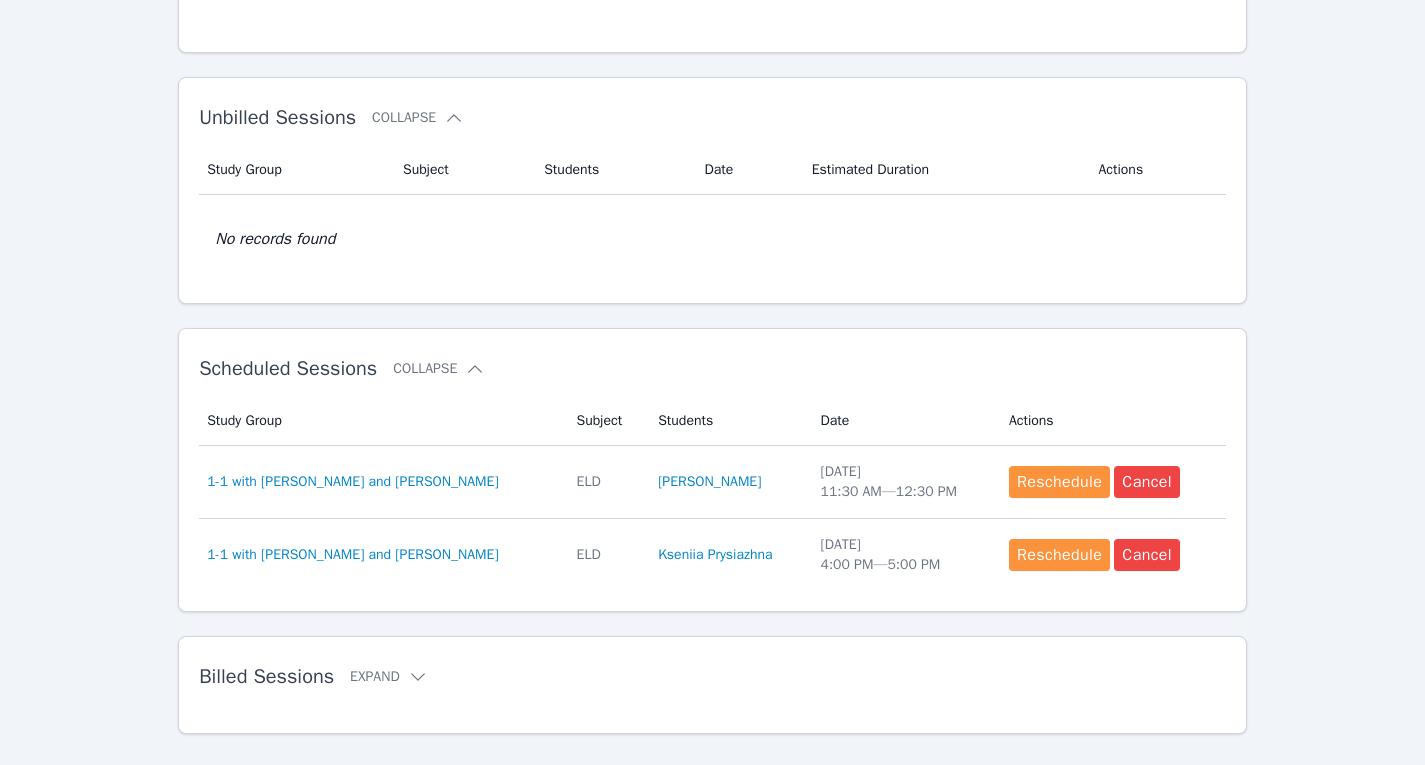 scroll, scrollTop: 283, scrollLeft: 0, axis: vertical 